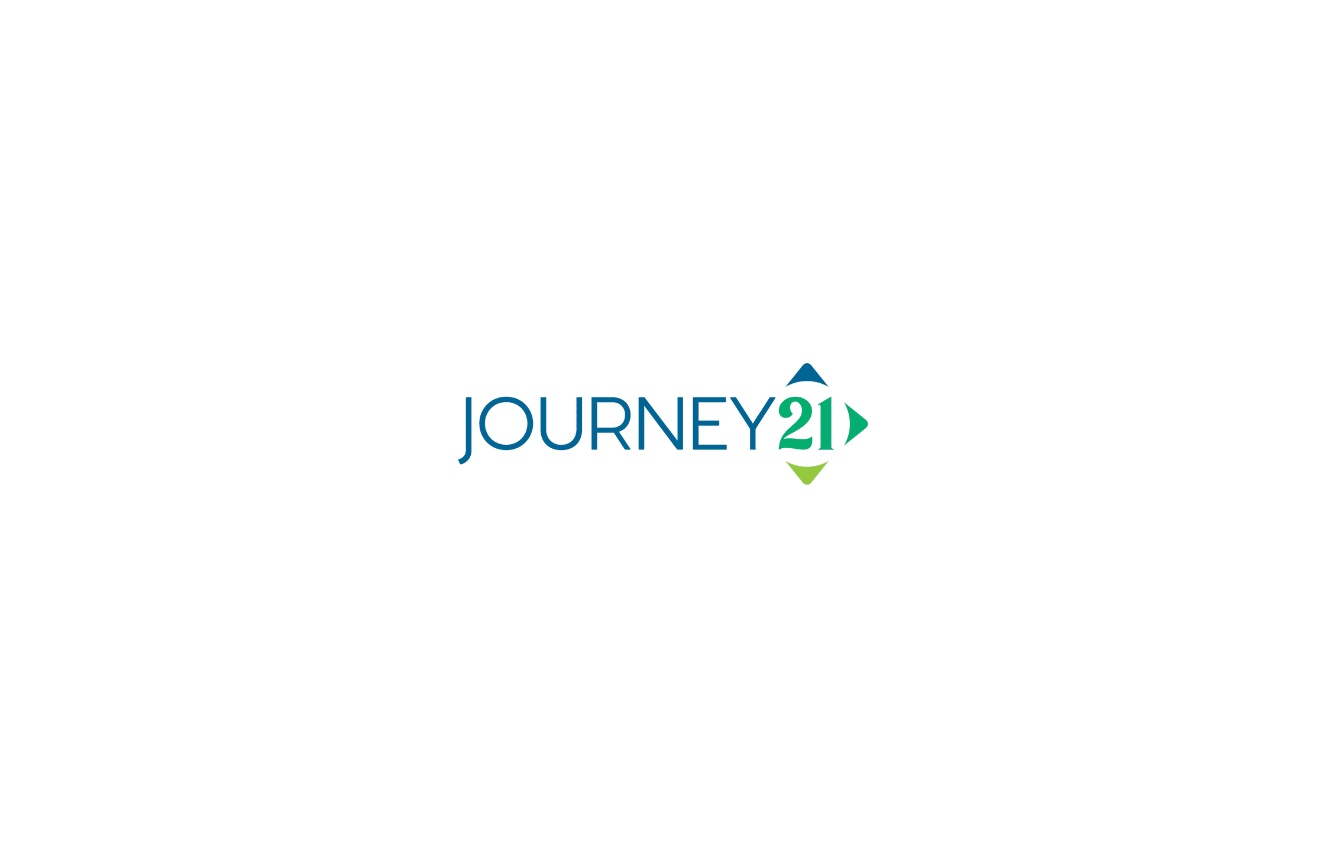 scroll, scrollTop: 0, scrollLeft: 0, axis: both 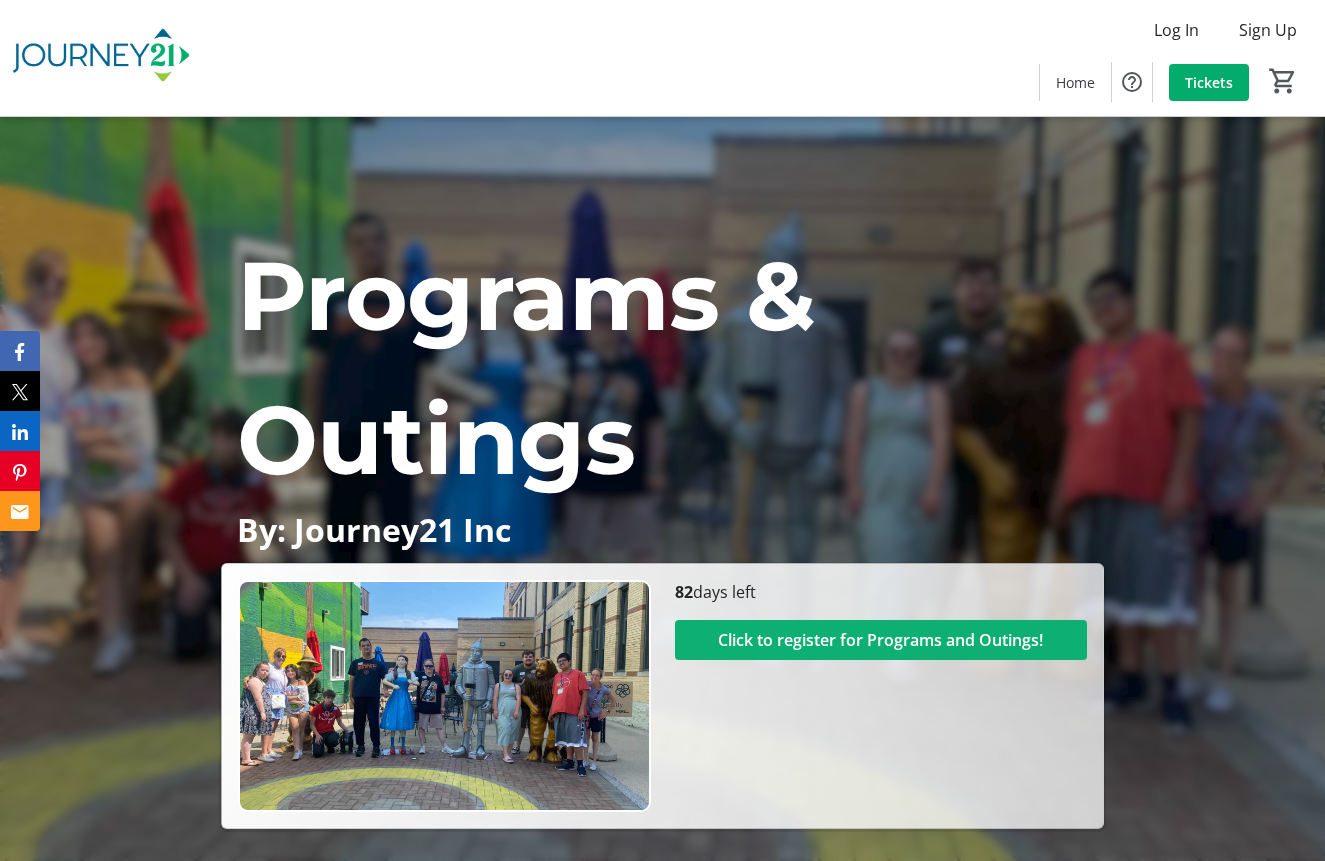 click on "Click to register for Programs and Outings!" at bounding box center (880, 640) 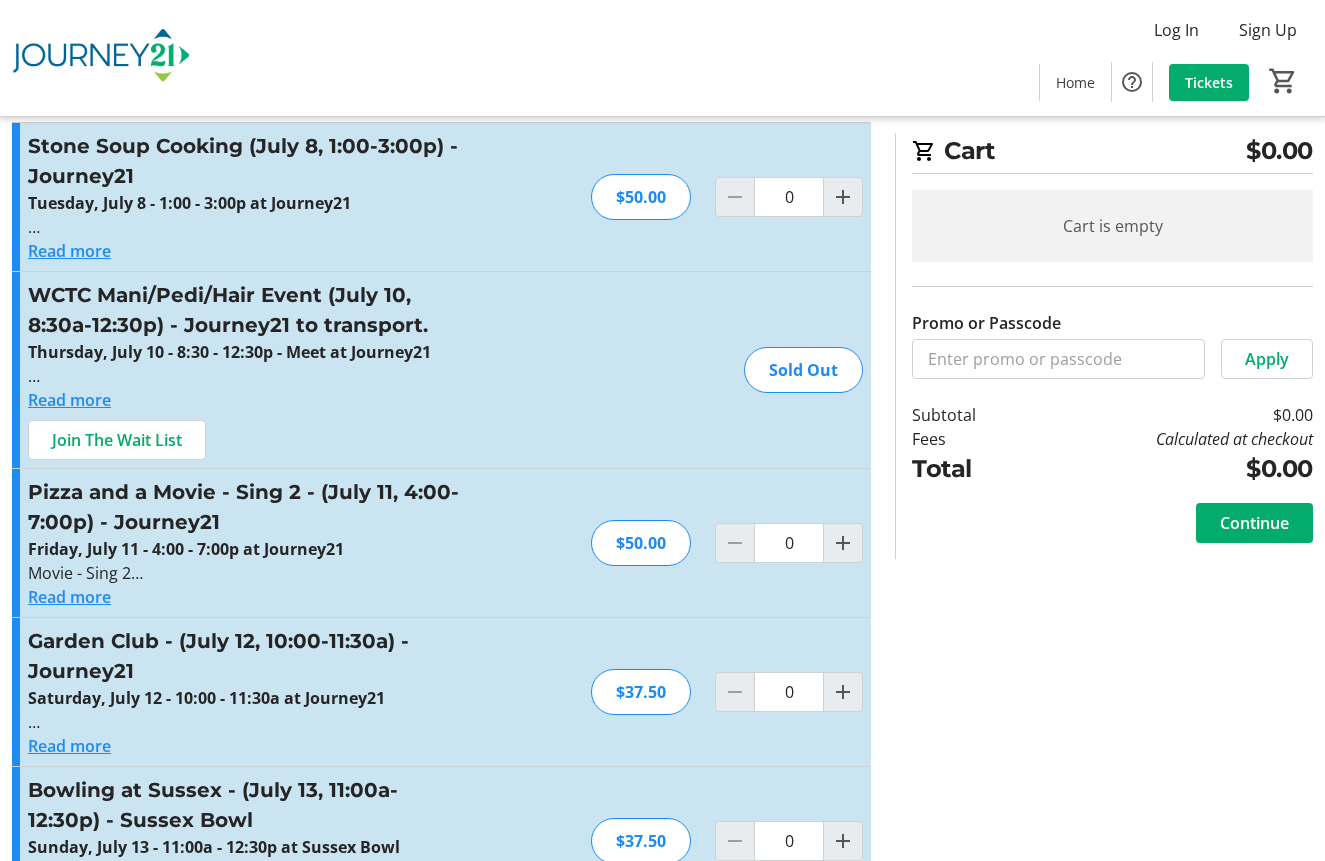 scroll, scrollTop: 57, scrollLeft: 0, axis: vertical 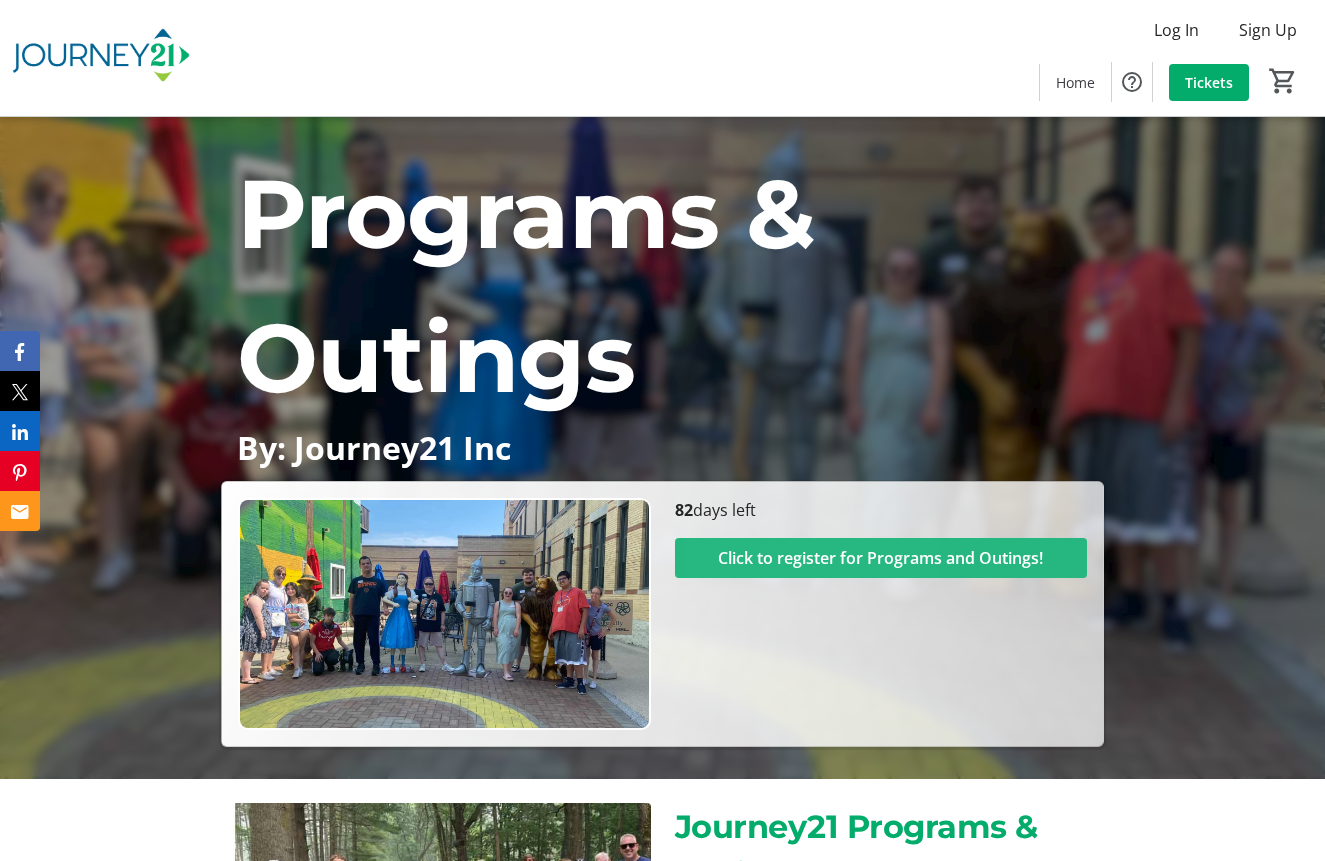 click on "Click to register for Programs and Outings!" at bounding box center (880, 558) 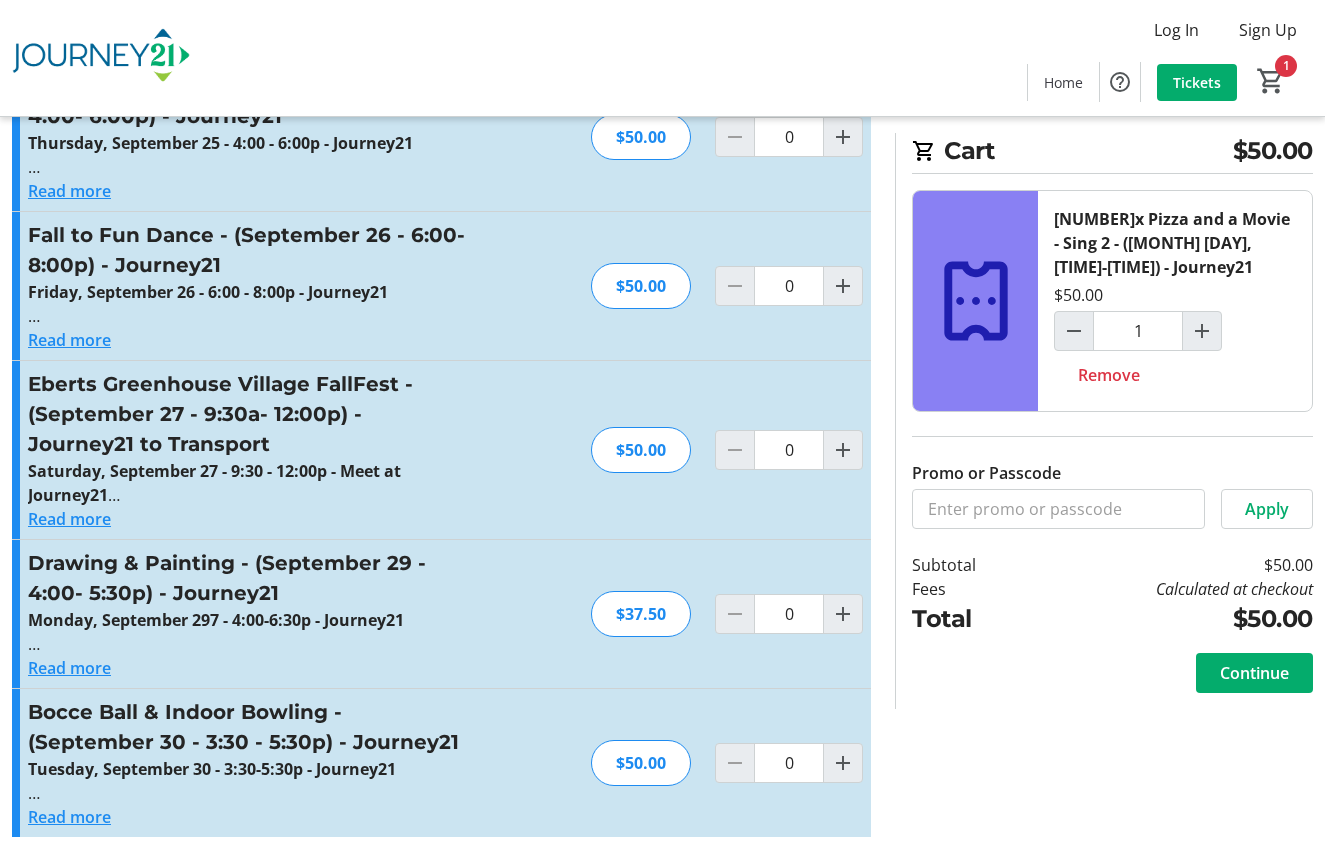 scroll, scrollTop: 8913, scrollLeft: 0, axis: vertical 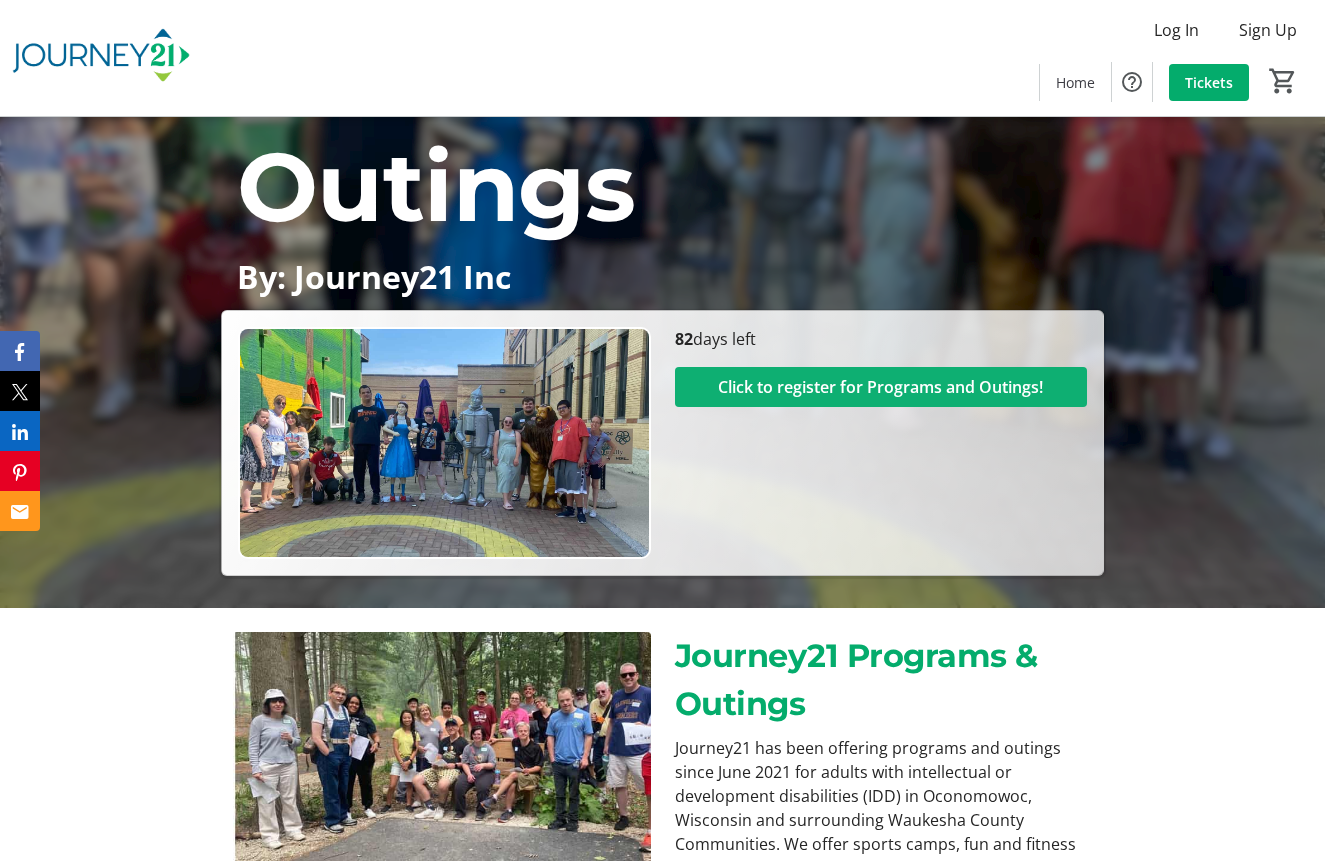 click on "Click to register for Programs and Outings!" at bounding box center (880, 387) 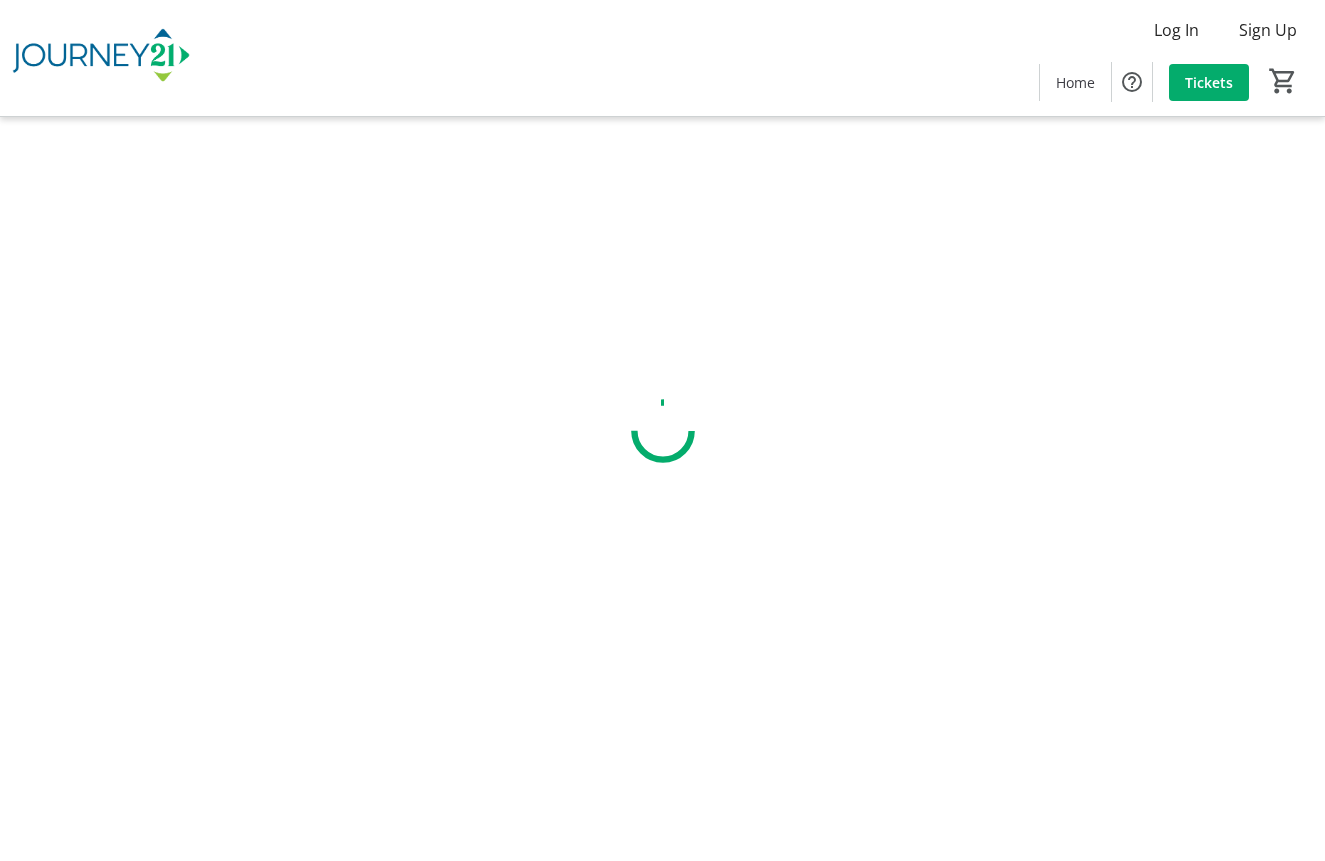 scroll, scrollTop: 0, scrollLeft: 0, axis: both 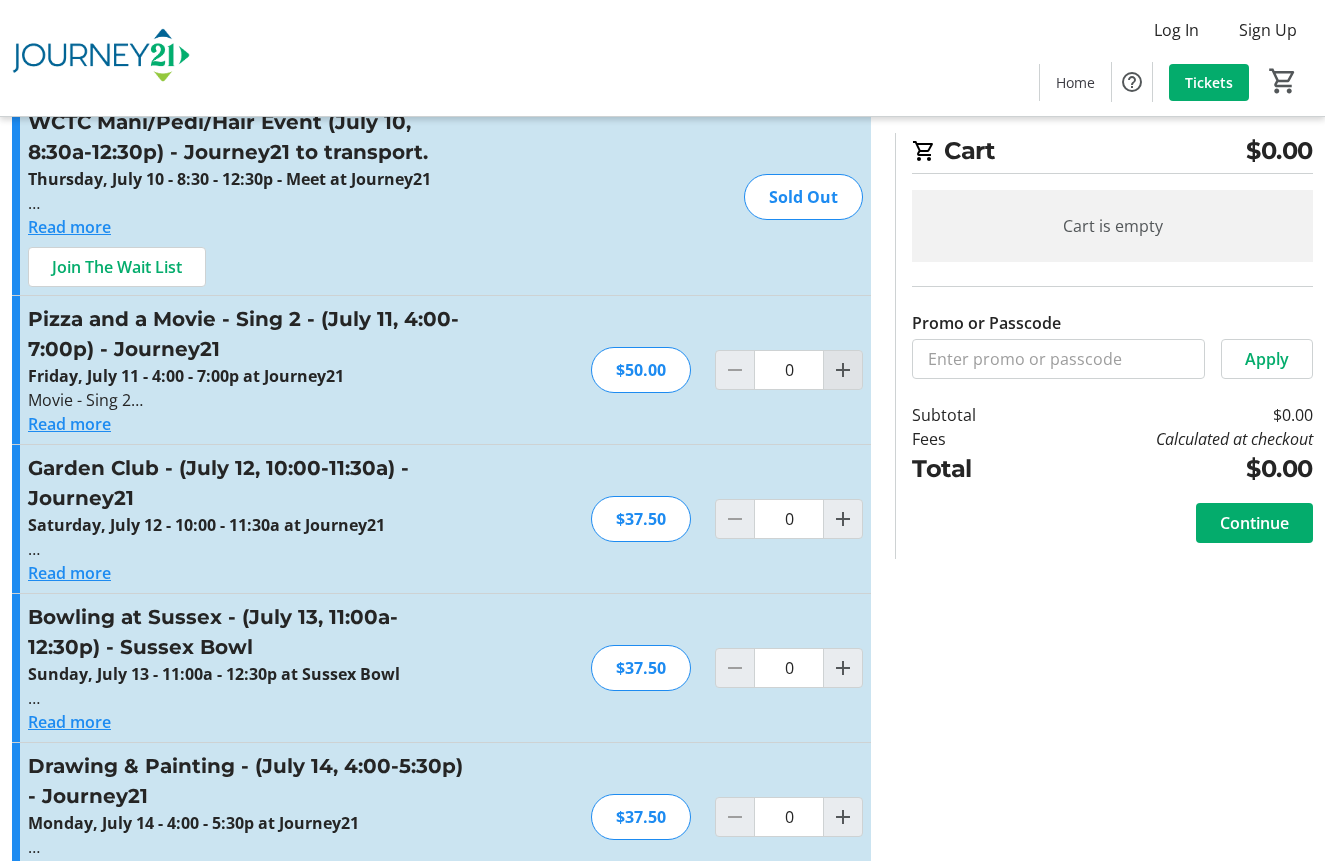 click at bounding box center (843, 24) 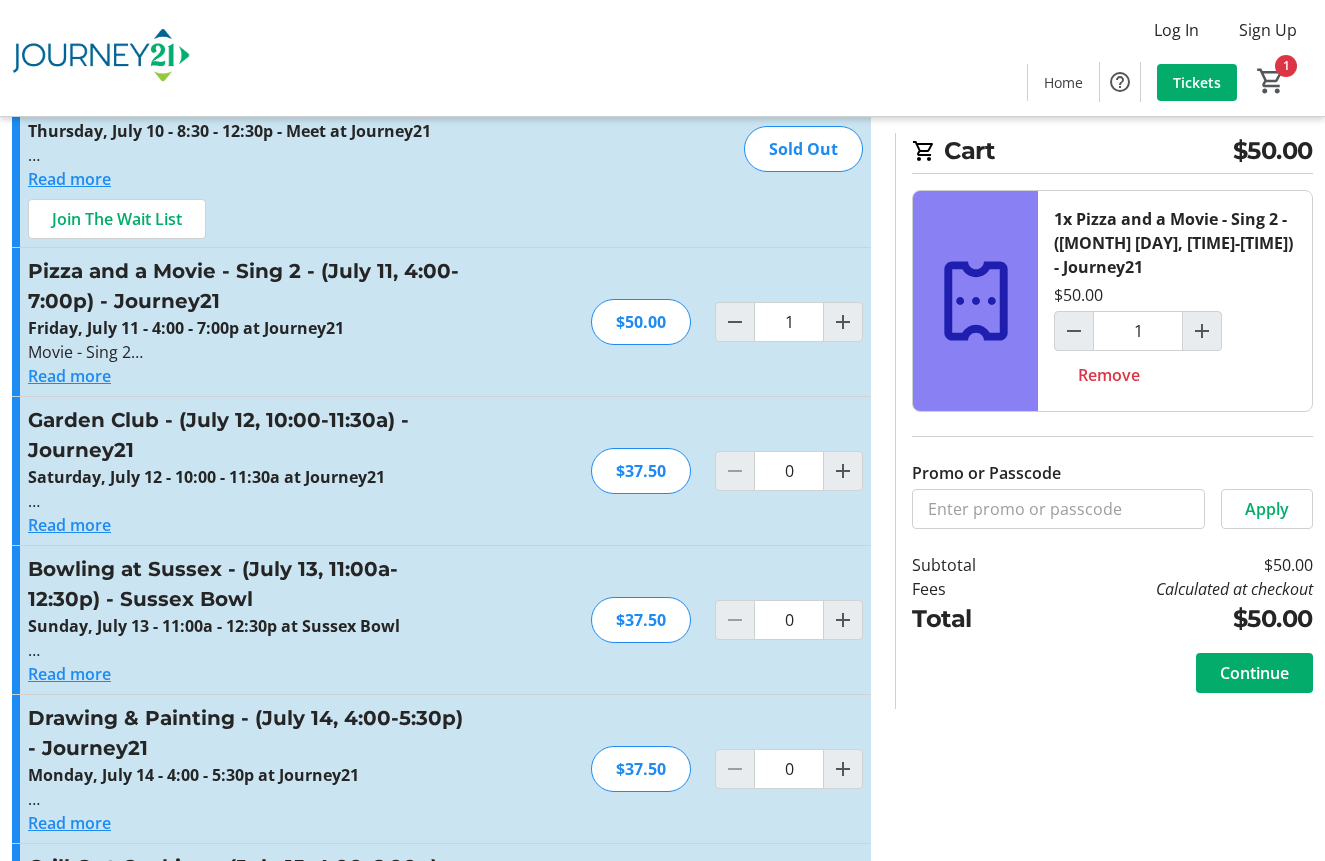 scroll, scrollTop: 286, scrollLeft: 0, axis: vertical 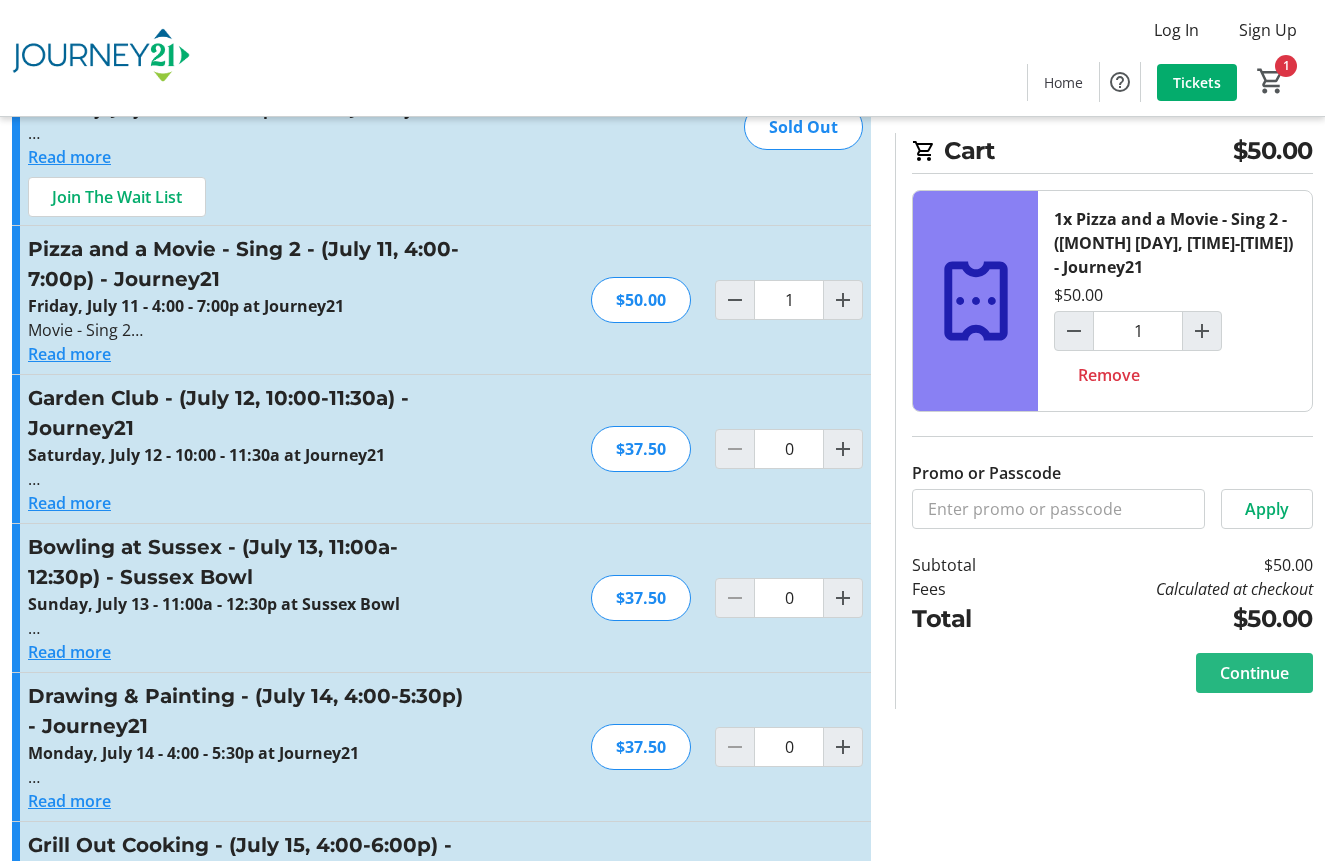 click on "Continue" at bounding box center (1254, 673) 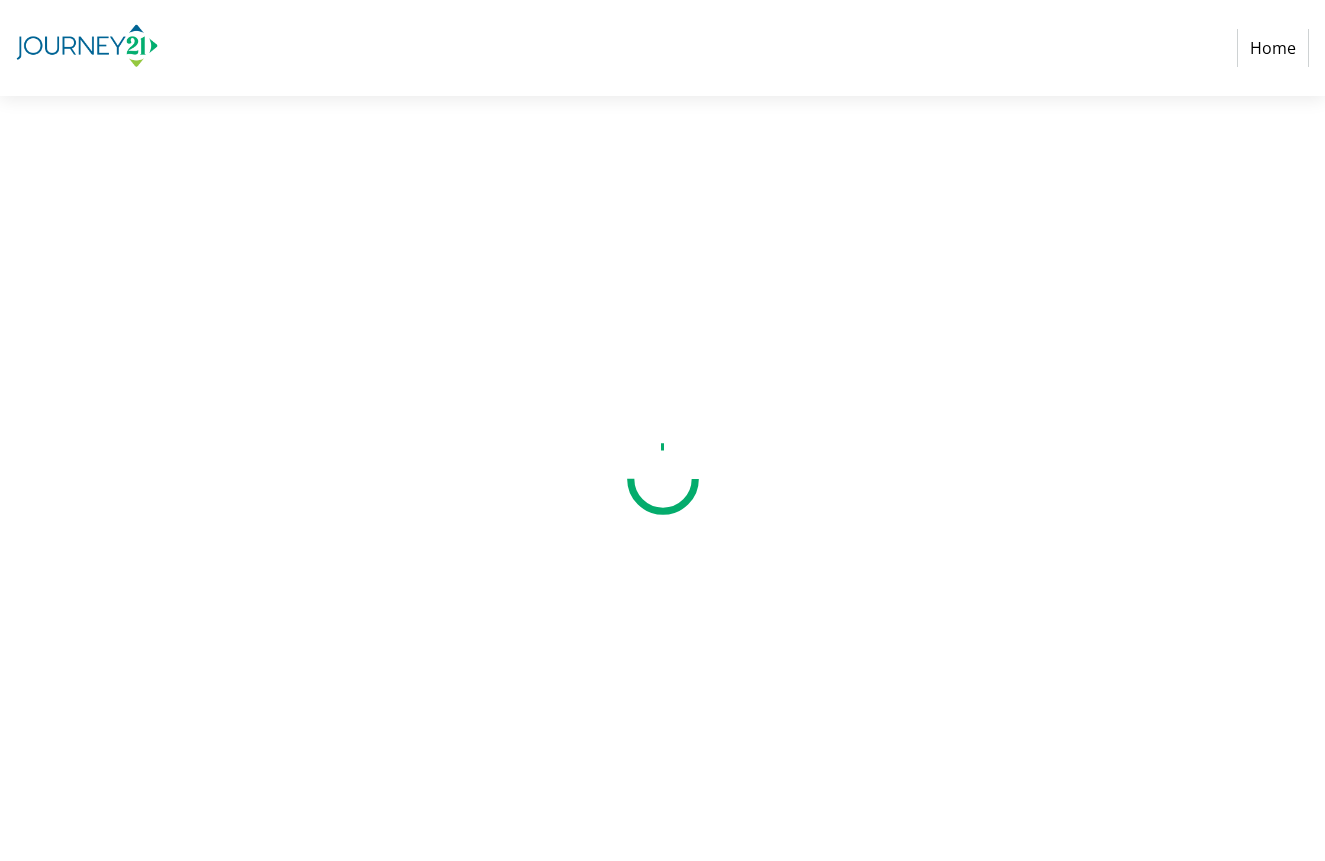 scroll, scrollTop: 0, scrollLeft: 0, axis: both 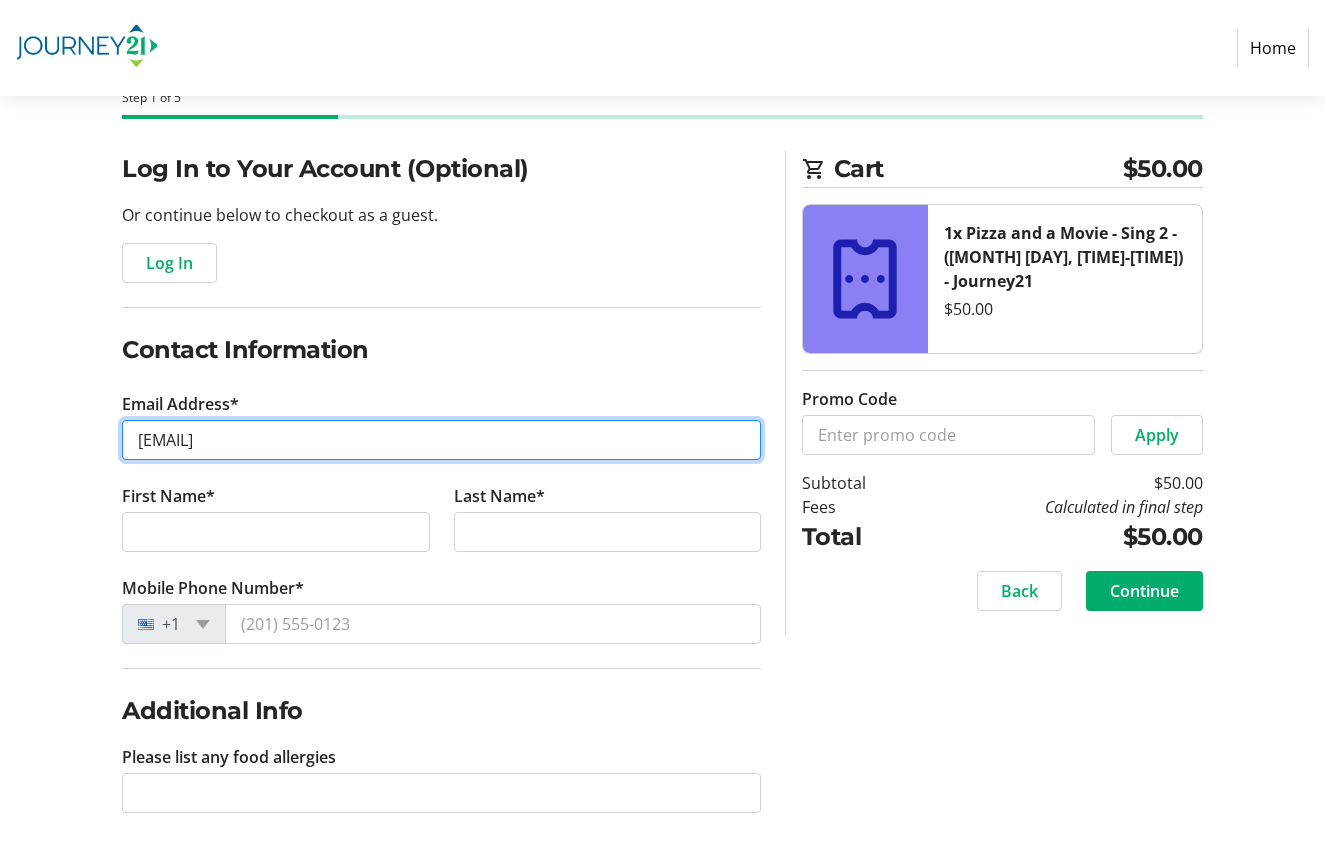 type on "[EMAIL]" 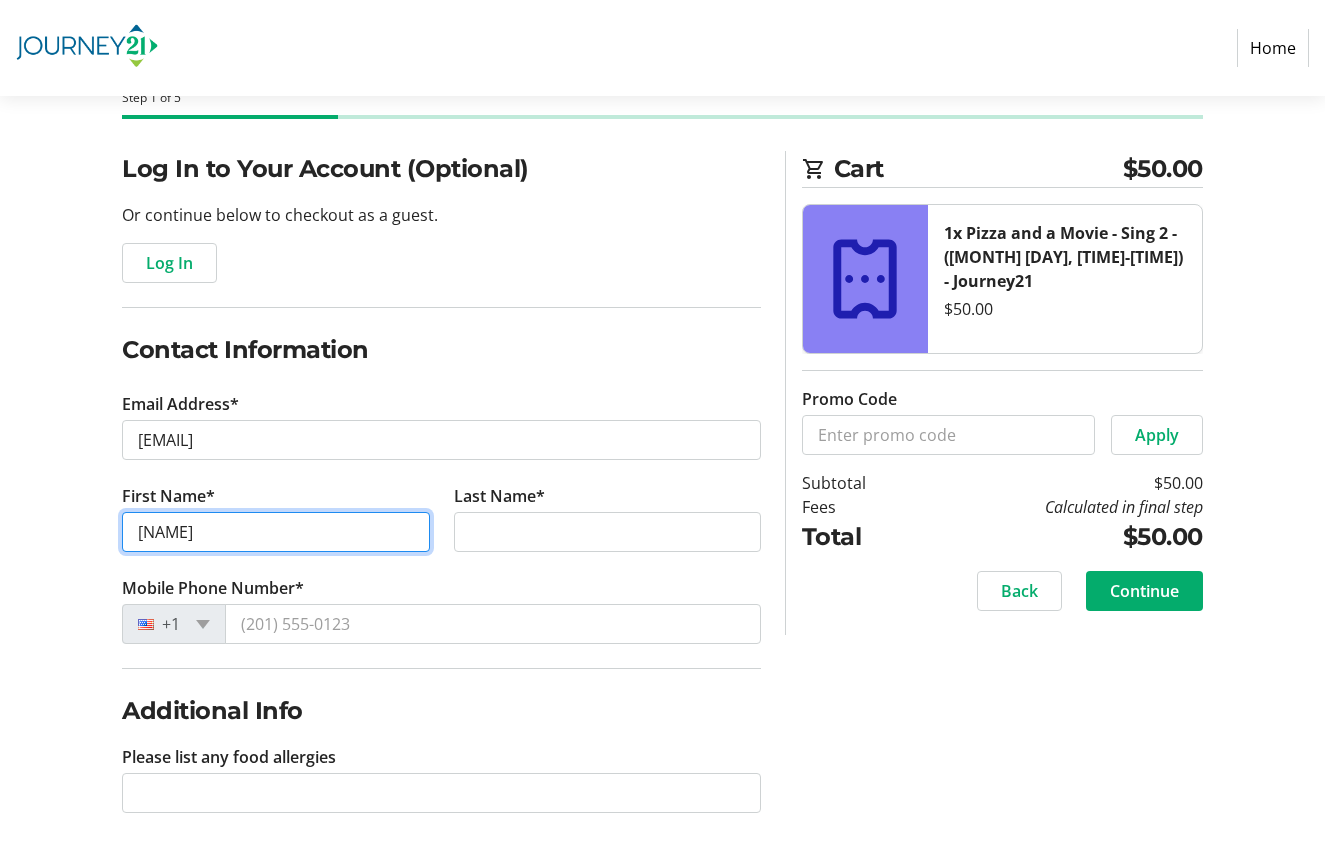 type on "[NAME]" 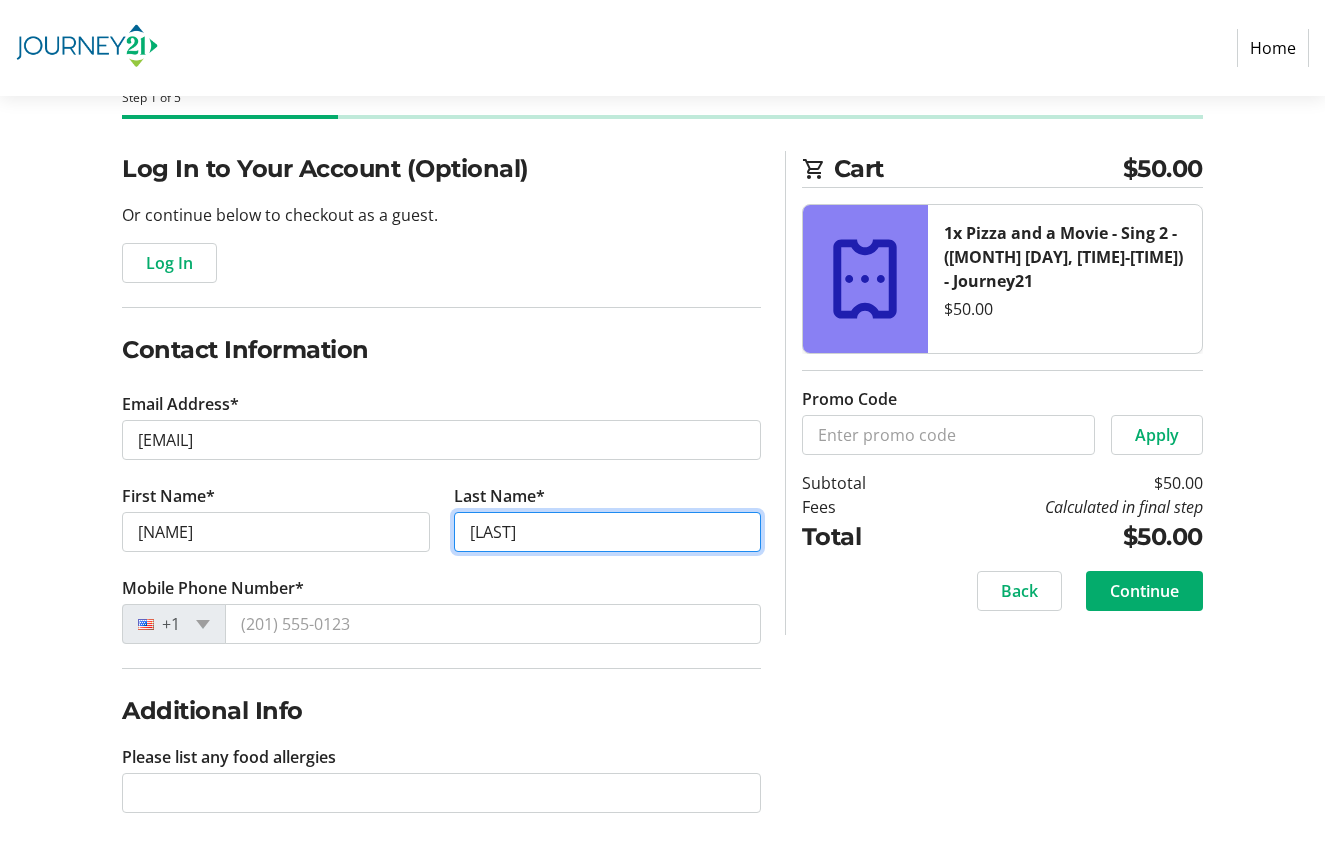 type on "[LAST]" 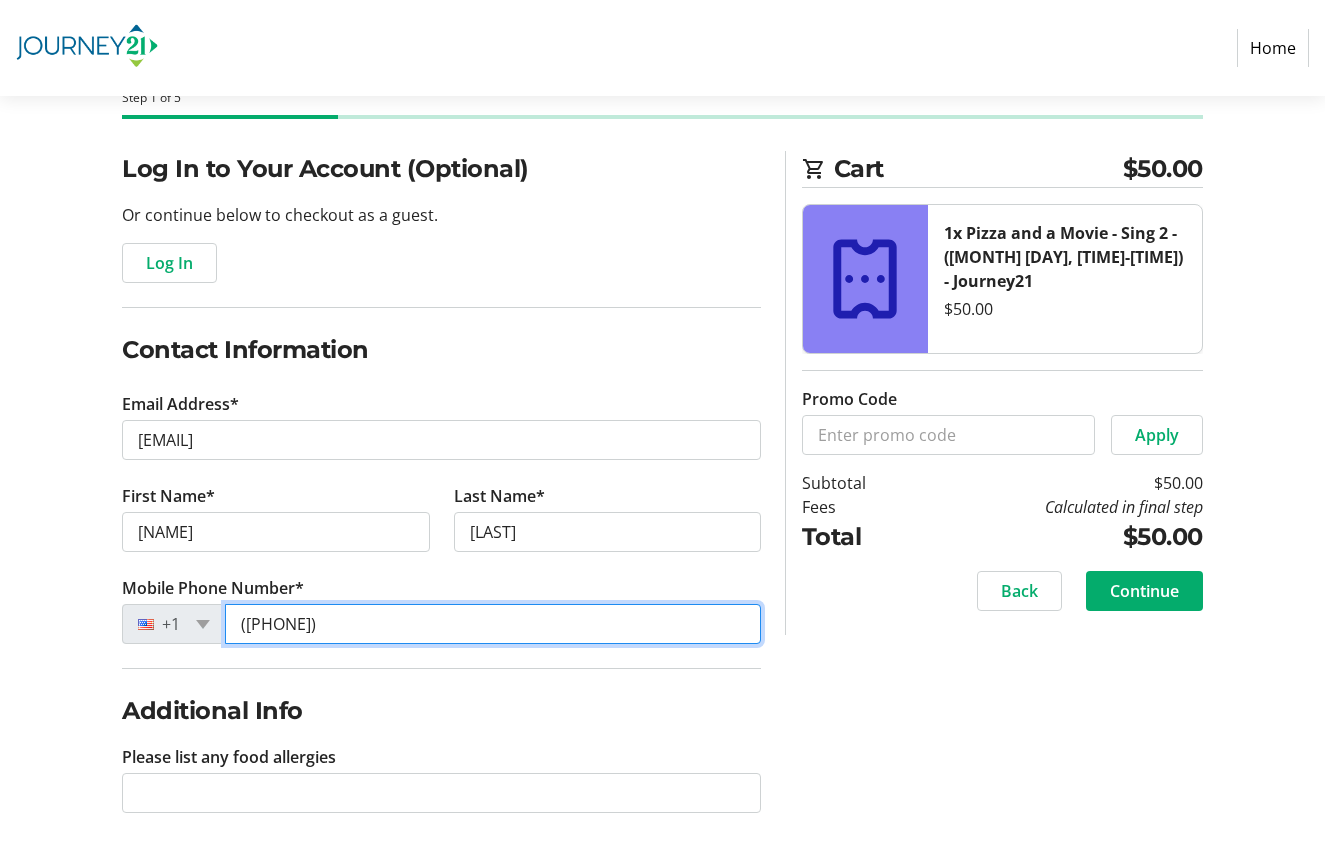 type on "([PHONE])" 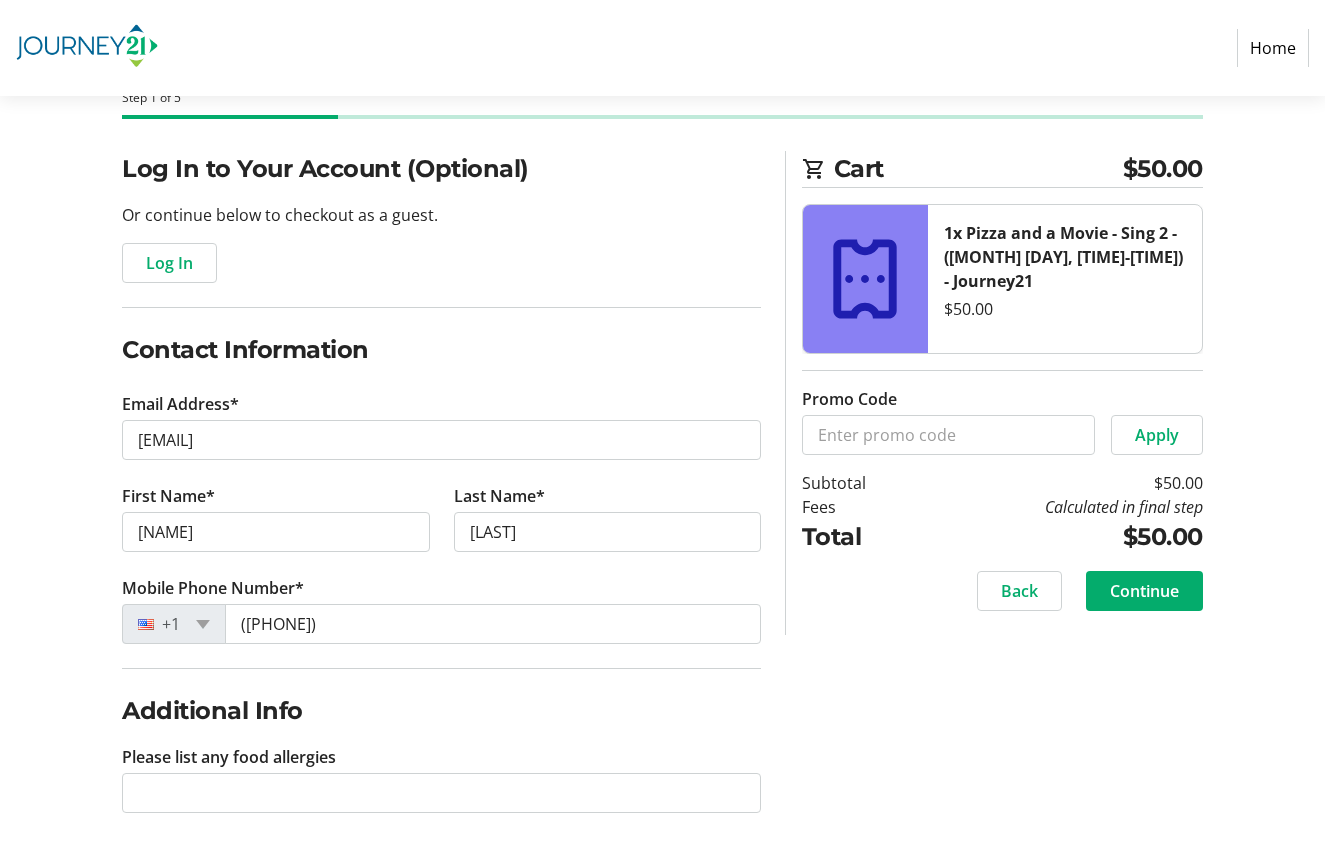 click on "Additional Info" at bounding box center (441, 711) 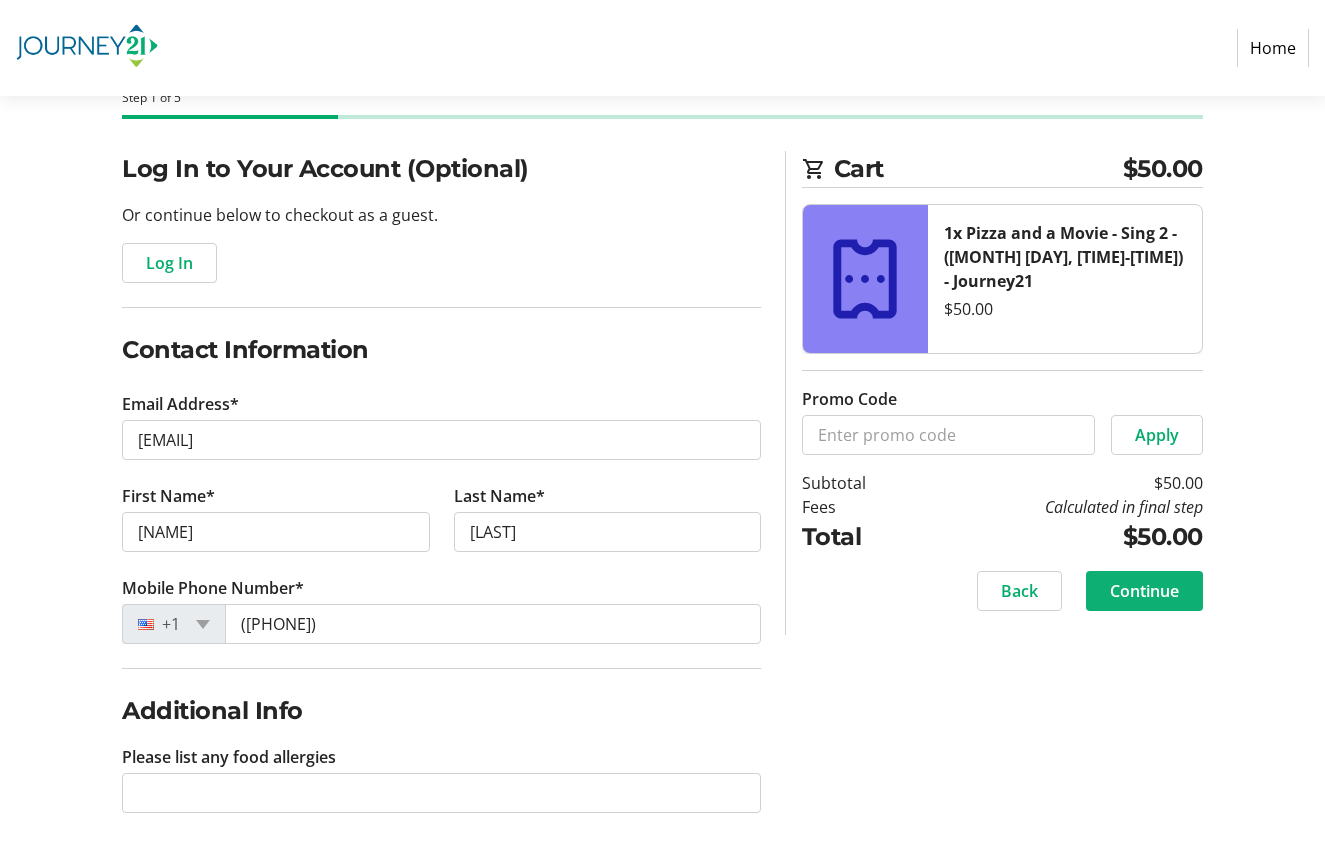 click on "Continue" at bounding box center (1144, 591) 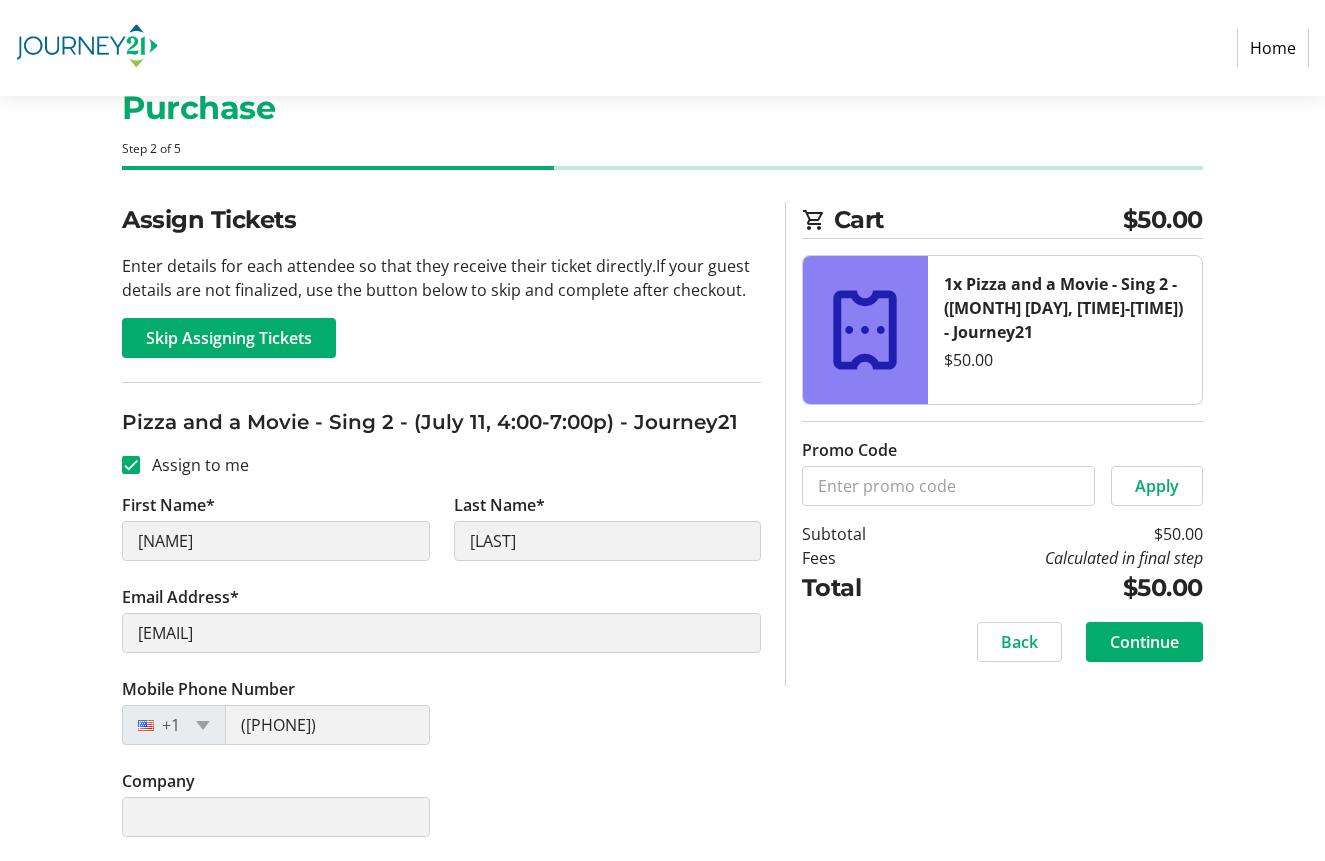 scroll, scrollTop: 60, scrollLeft: 0, axis: vertical 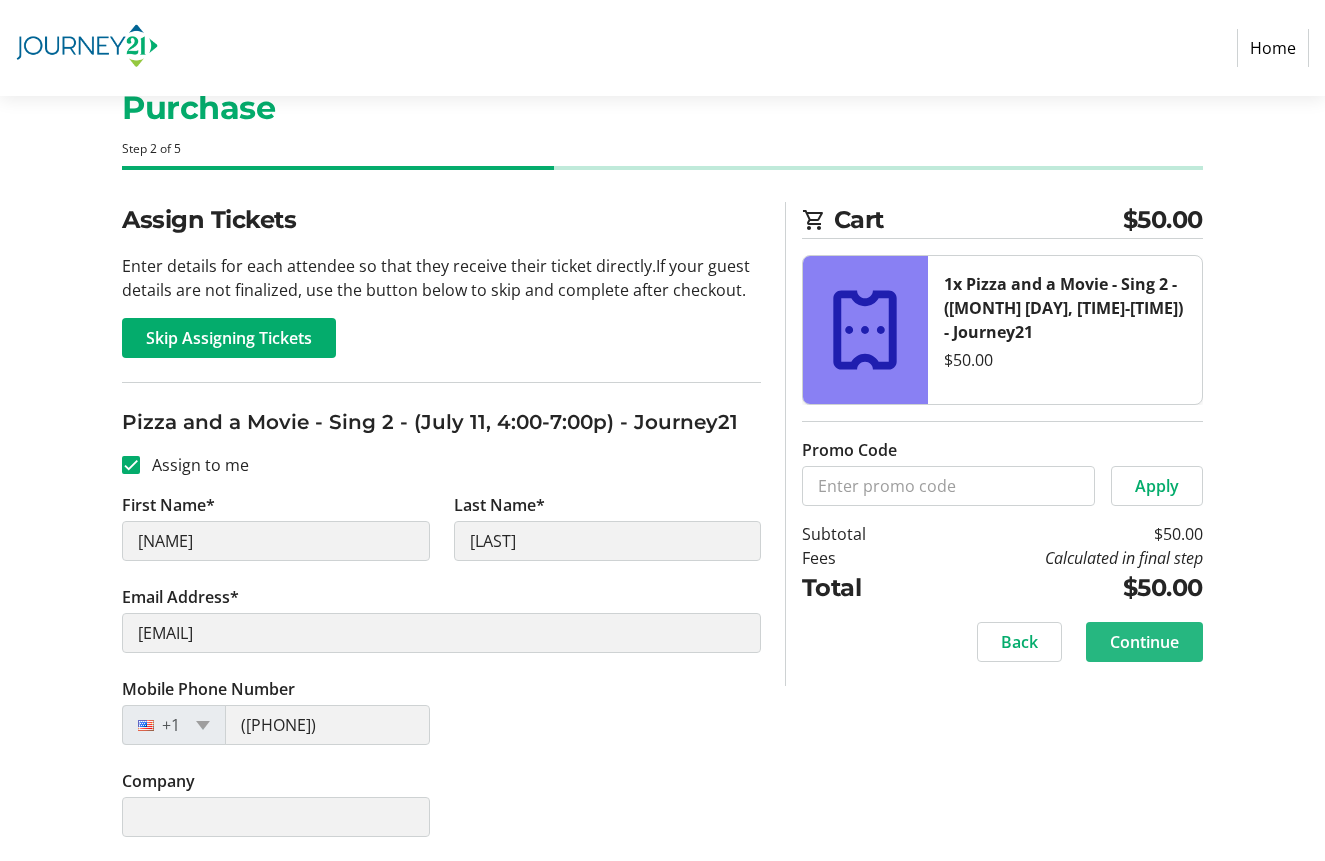 click on "Continue" at bounding box center [1144, 642] 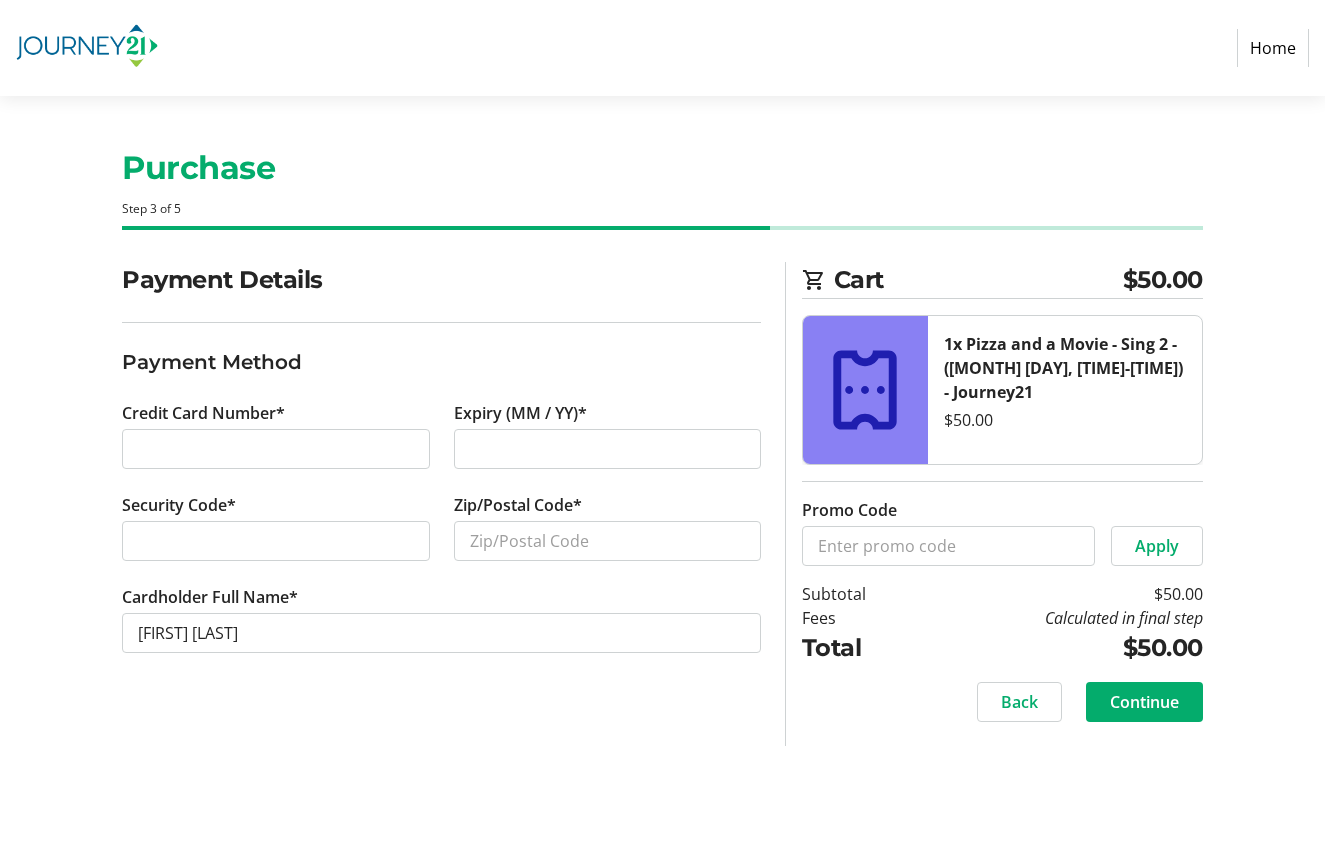 scroll, scrollTop: 0, scrollLeft: 0, axis: both 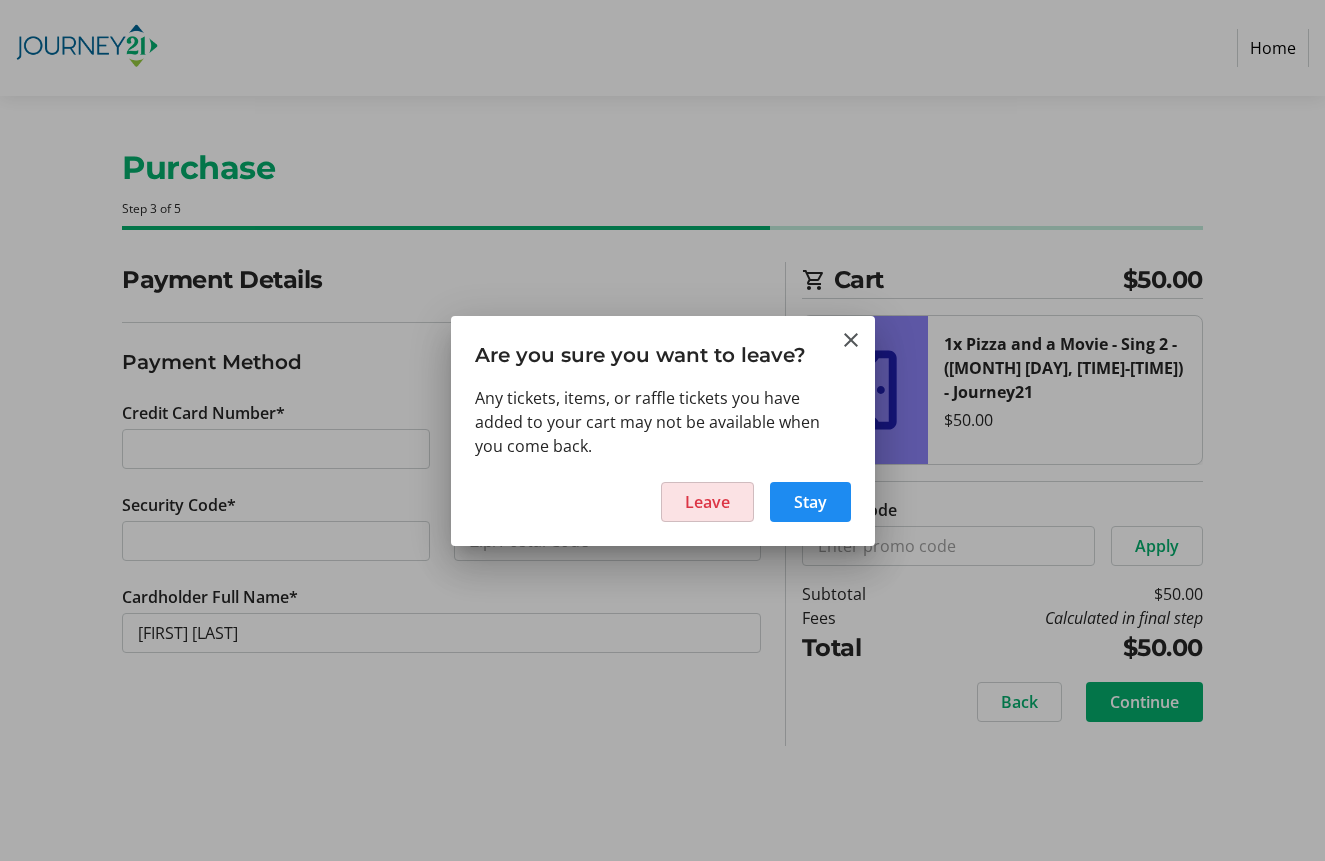 click at bounding box center (707, 502) 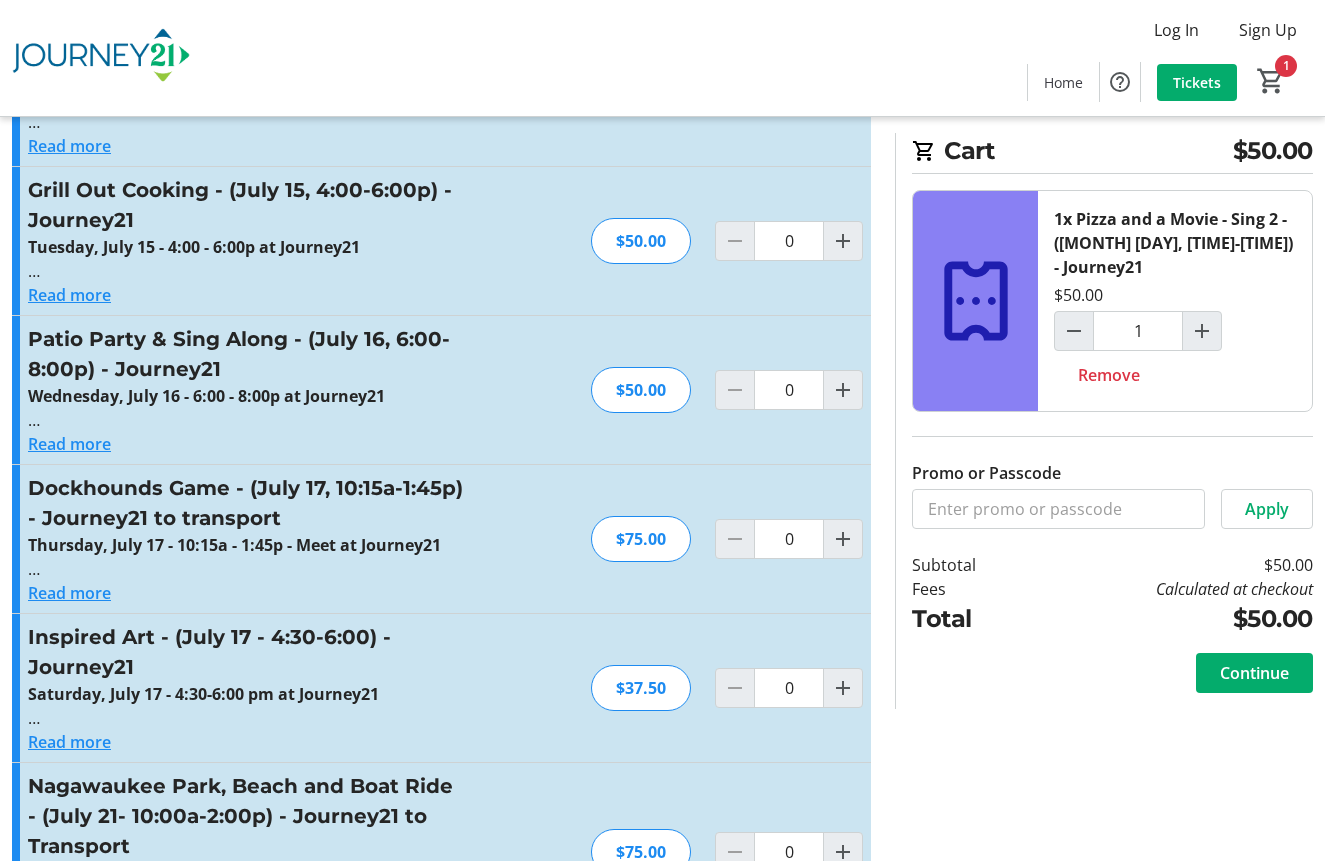 scroll, scrollTop: 936, scrollLeft: 0, axis: vertical 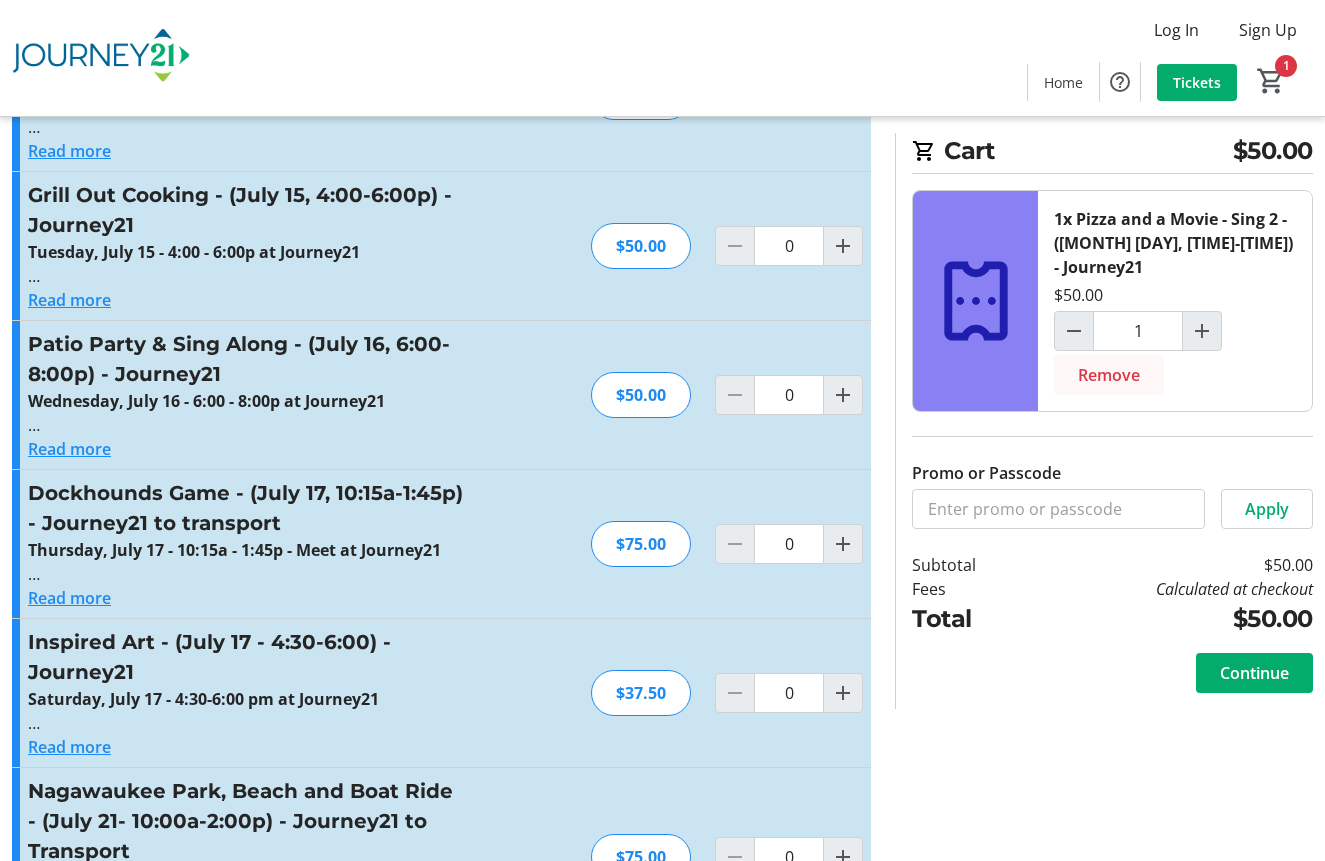 click on "Remove" at bounding box center [1109, 375] 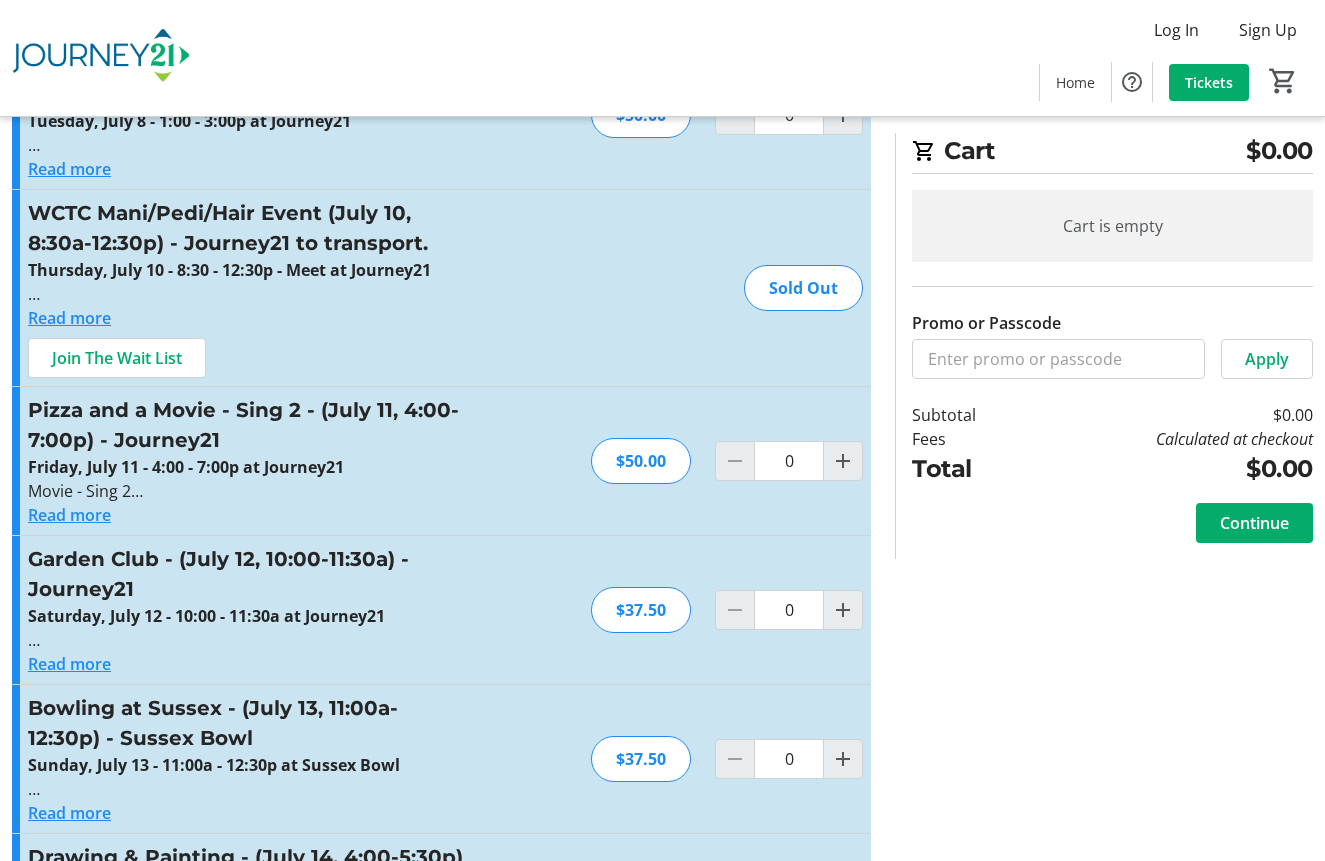 scroll, scrollTop: 132, scrollLeft: 0, axis: vertical 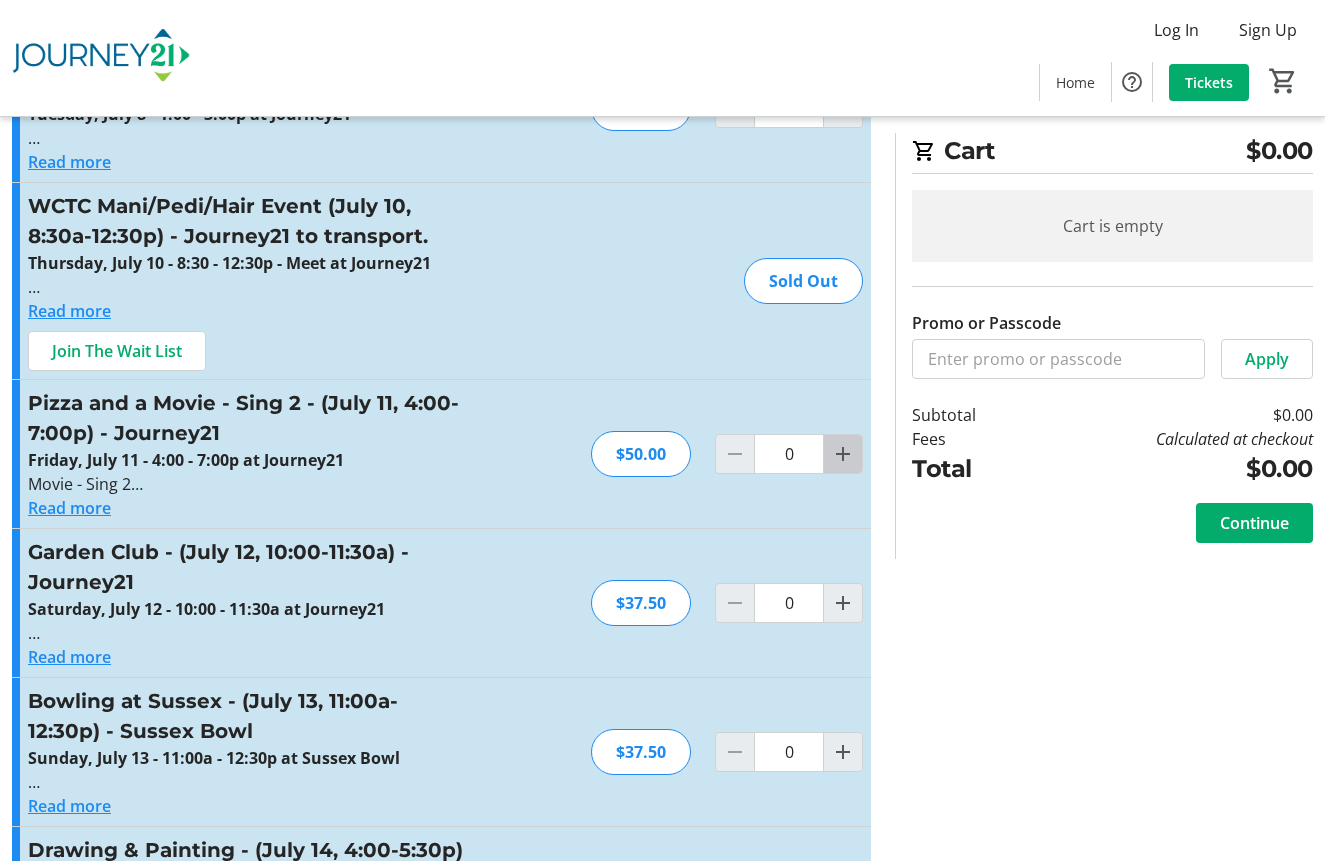 click at bounding box center [843, 108] 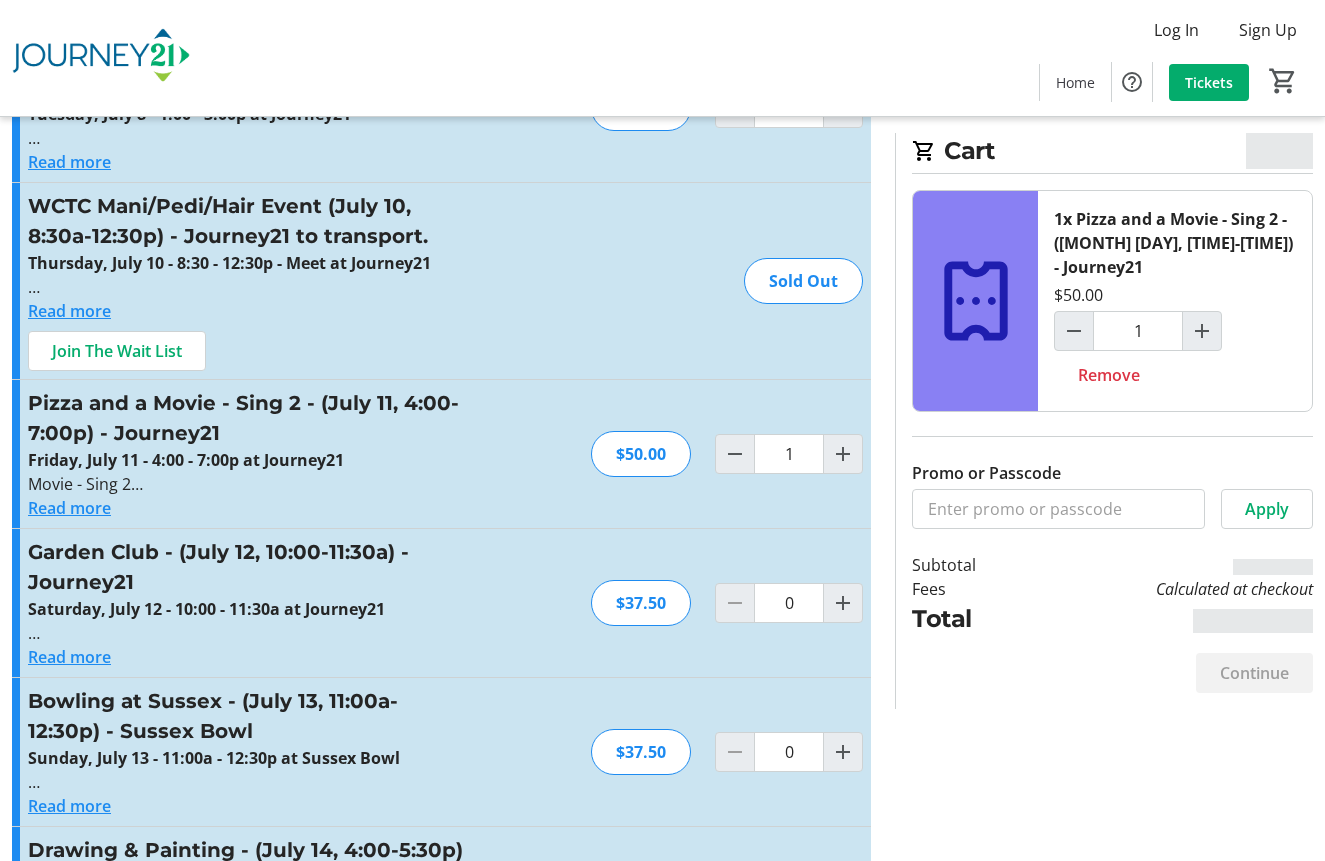 click on "Read more" at bounding box center (69, 162) 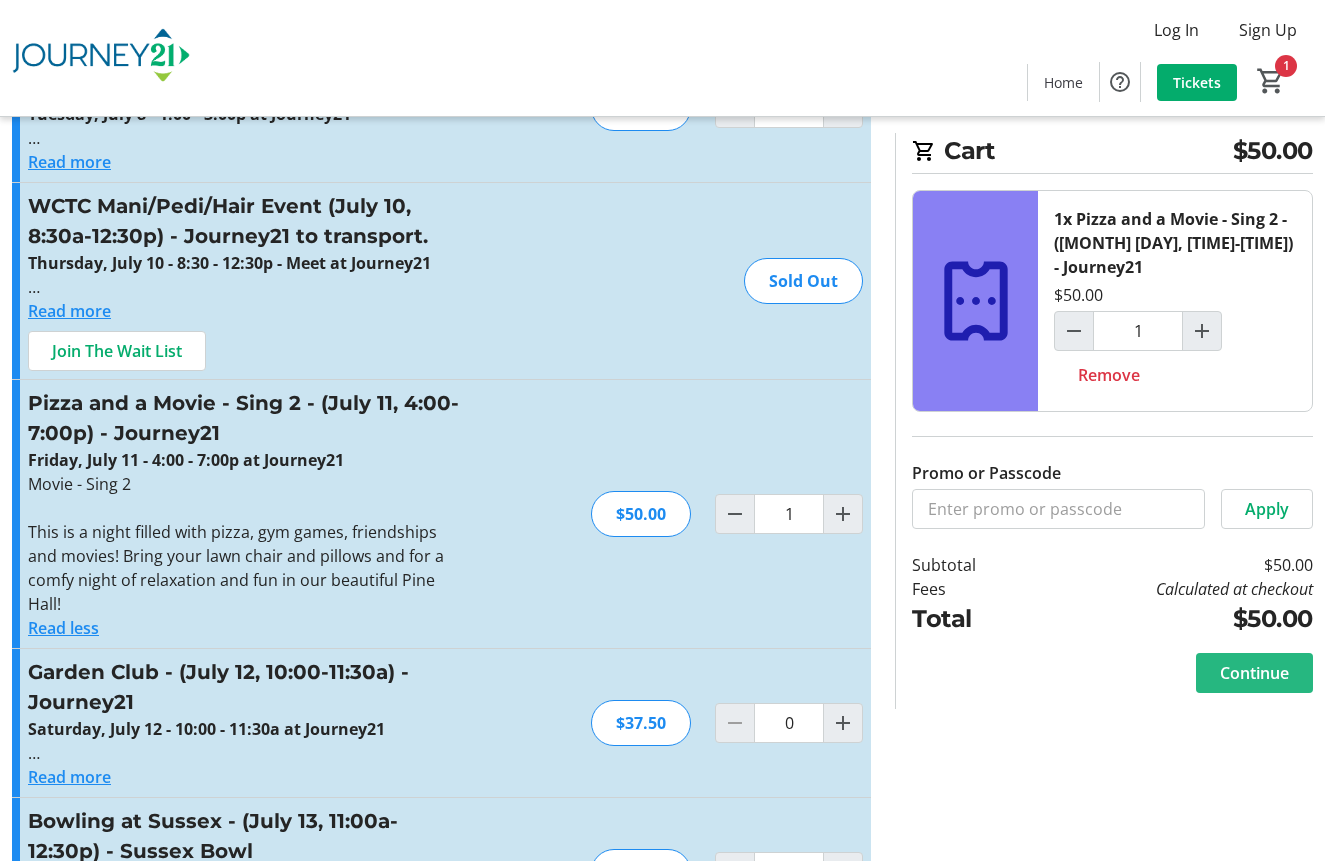 click on "Continue" at bounding box center [1254, 673] 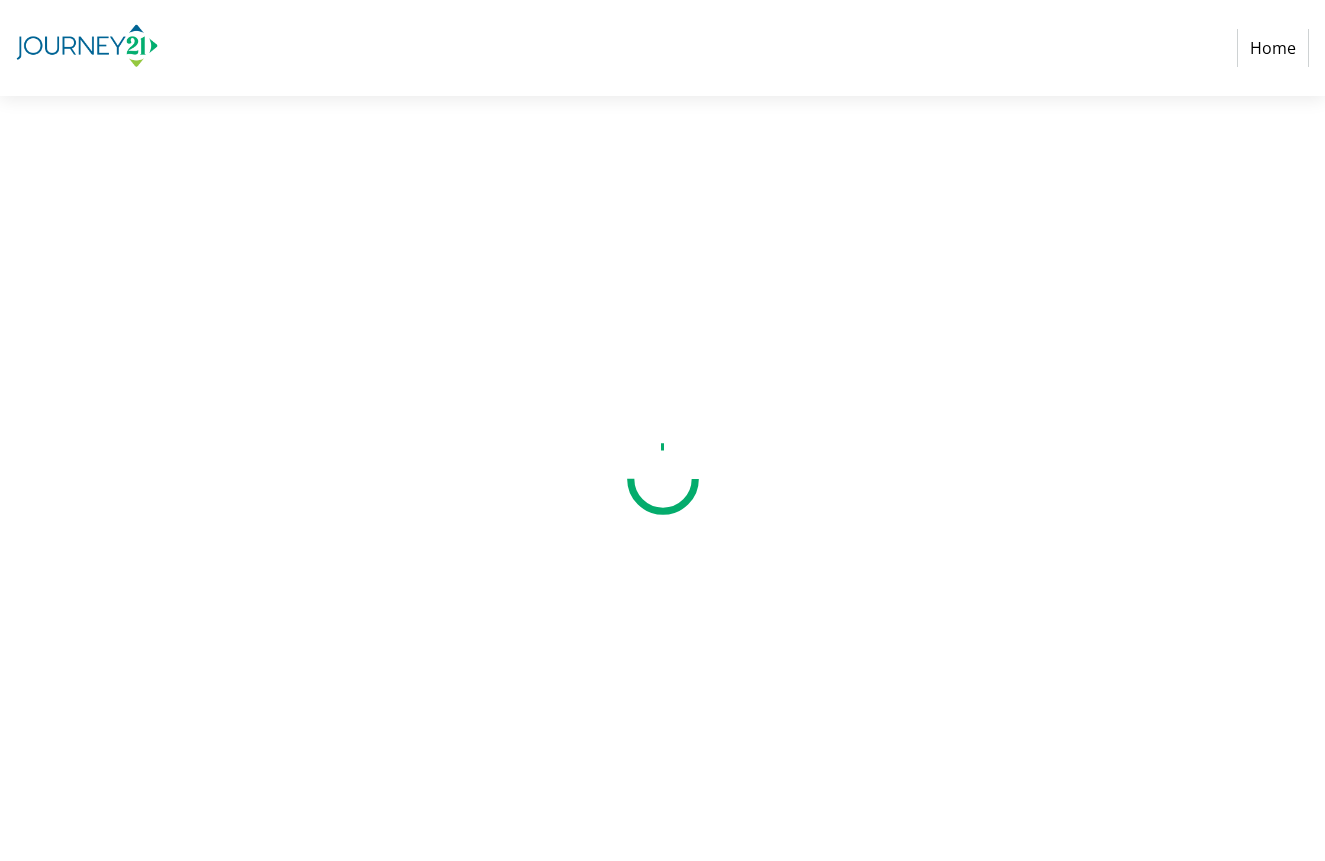 scroll, scrollTop: 0, scrollLeft: 0, axis: both 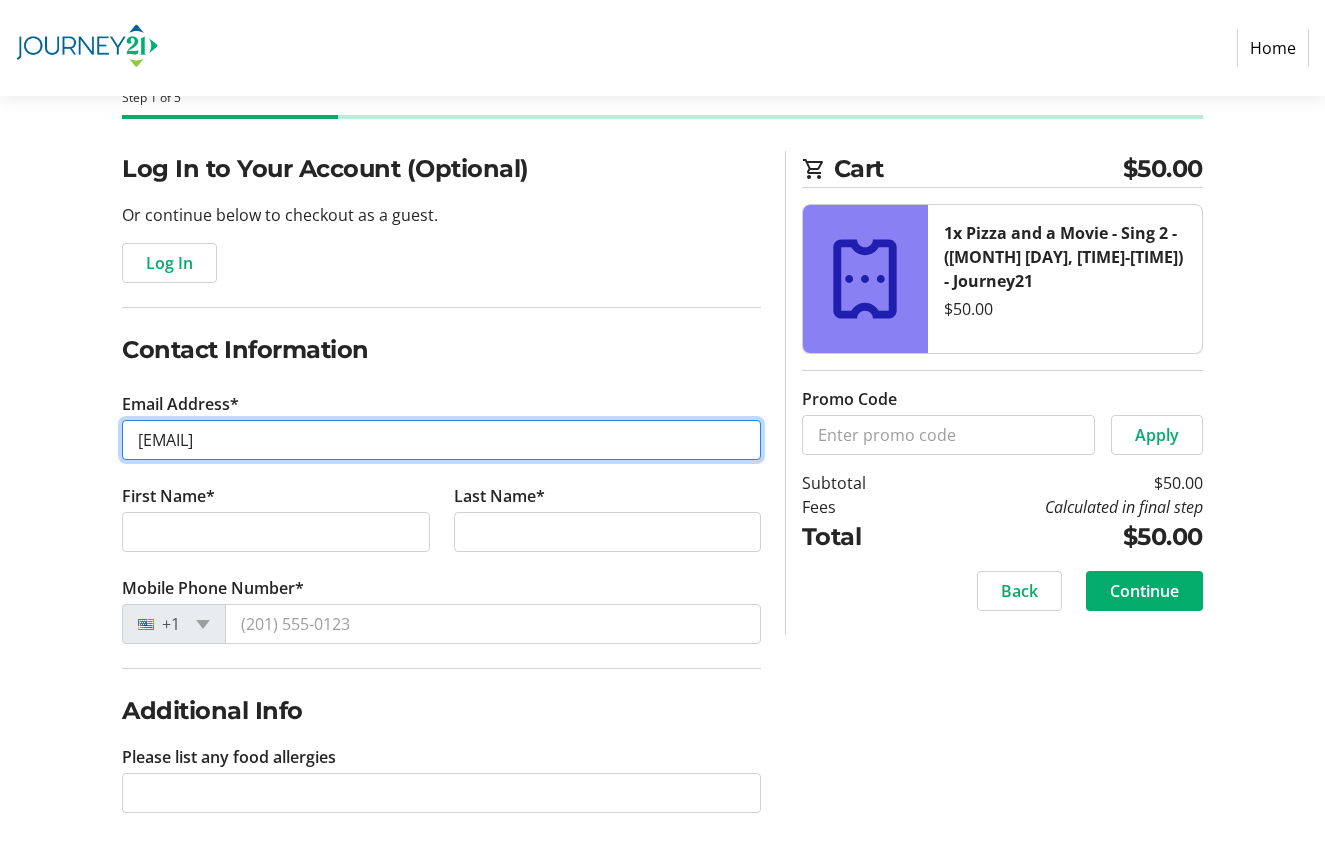 type on "[EMAIL]" 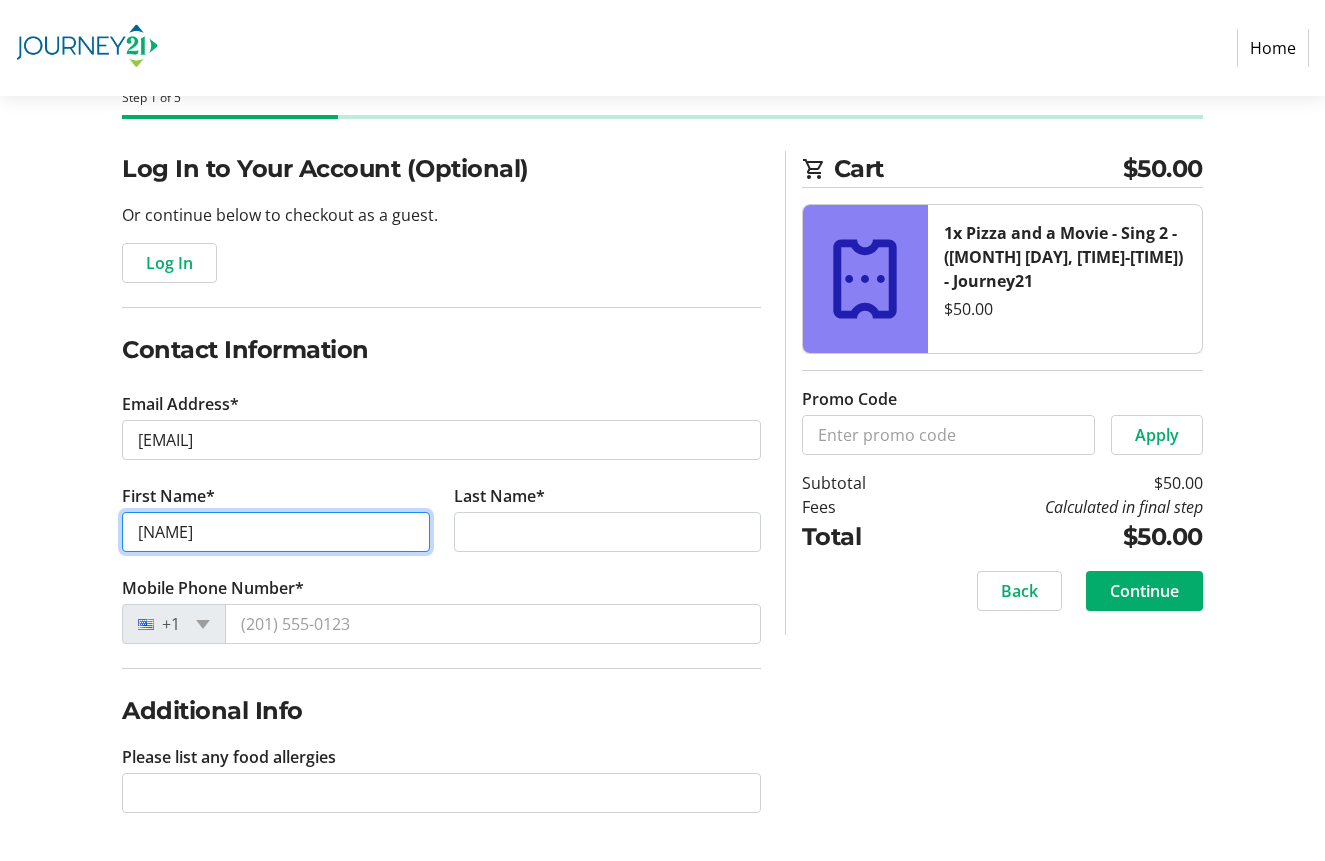 type on "[NAME]" 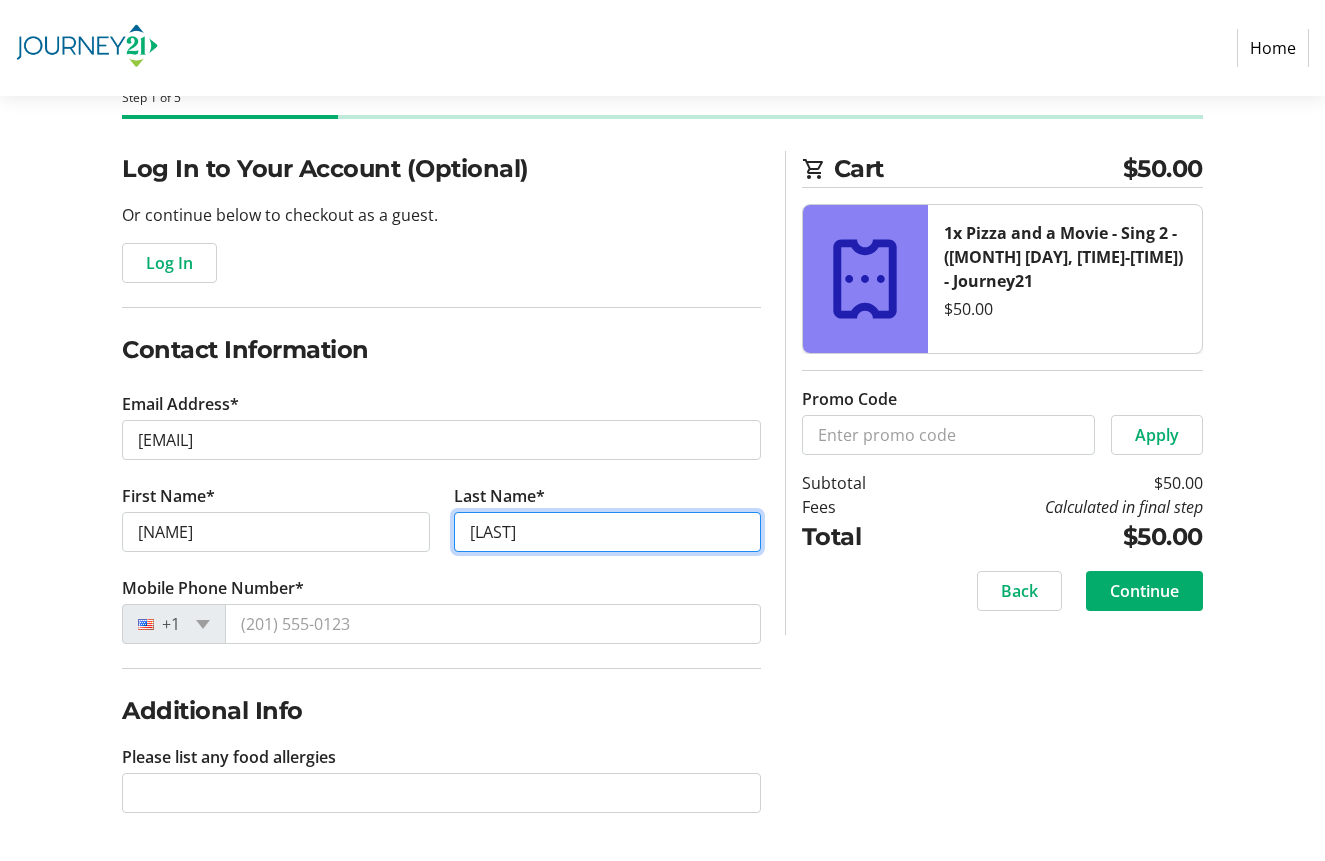 type on "[LAST]" 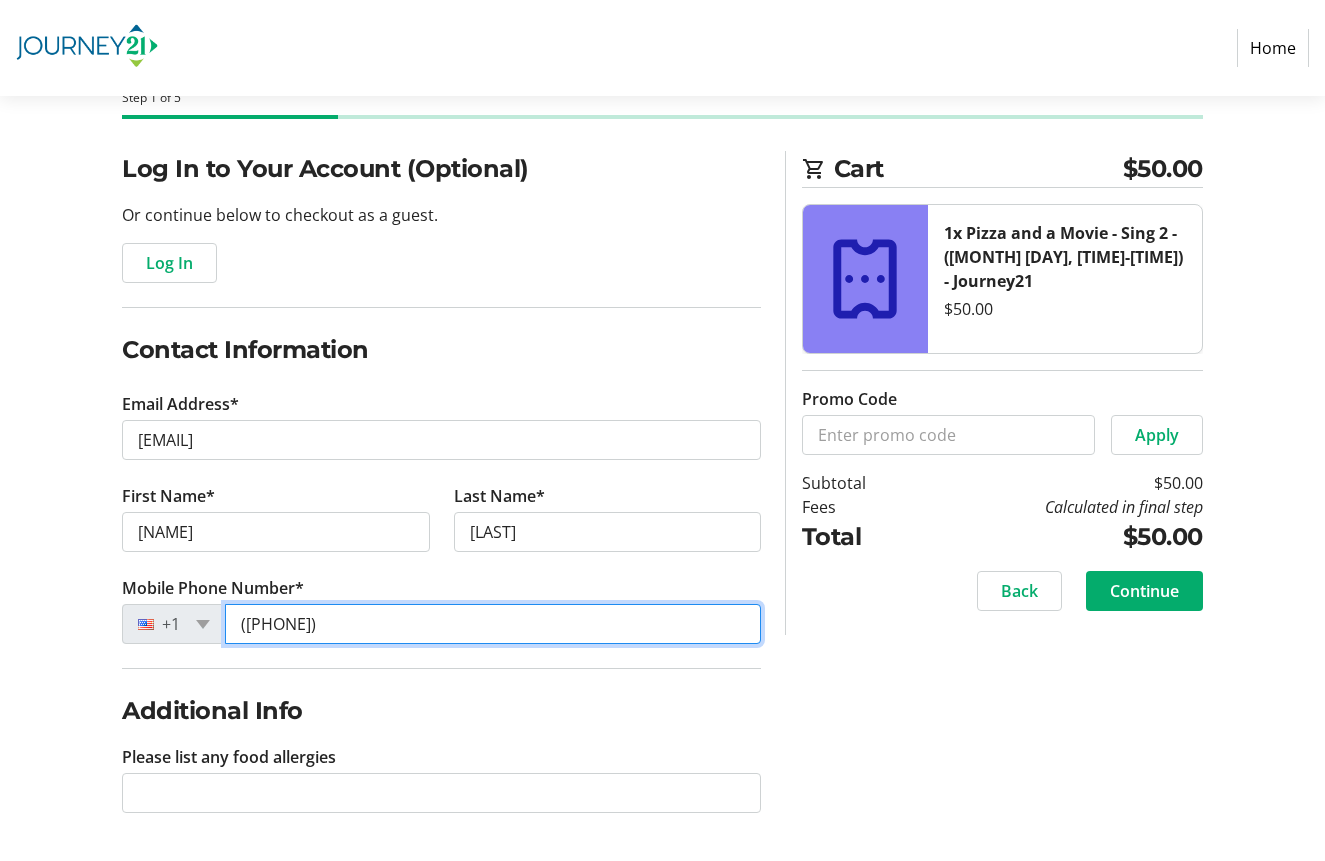 type on "([PHONE])" 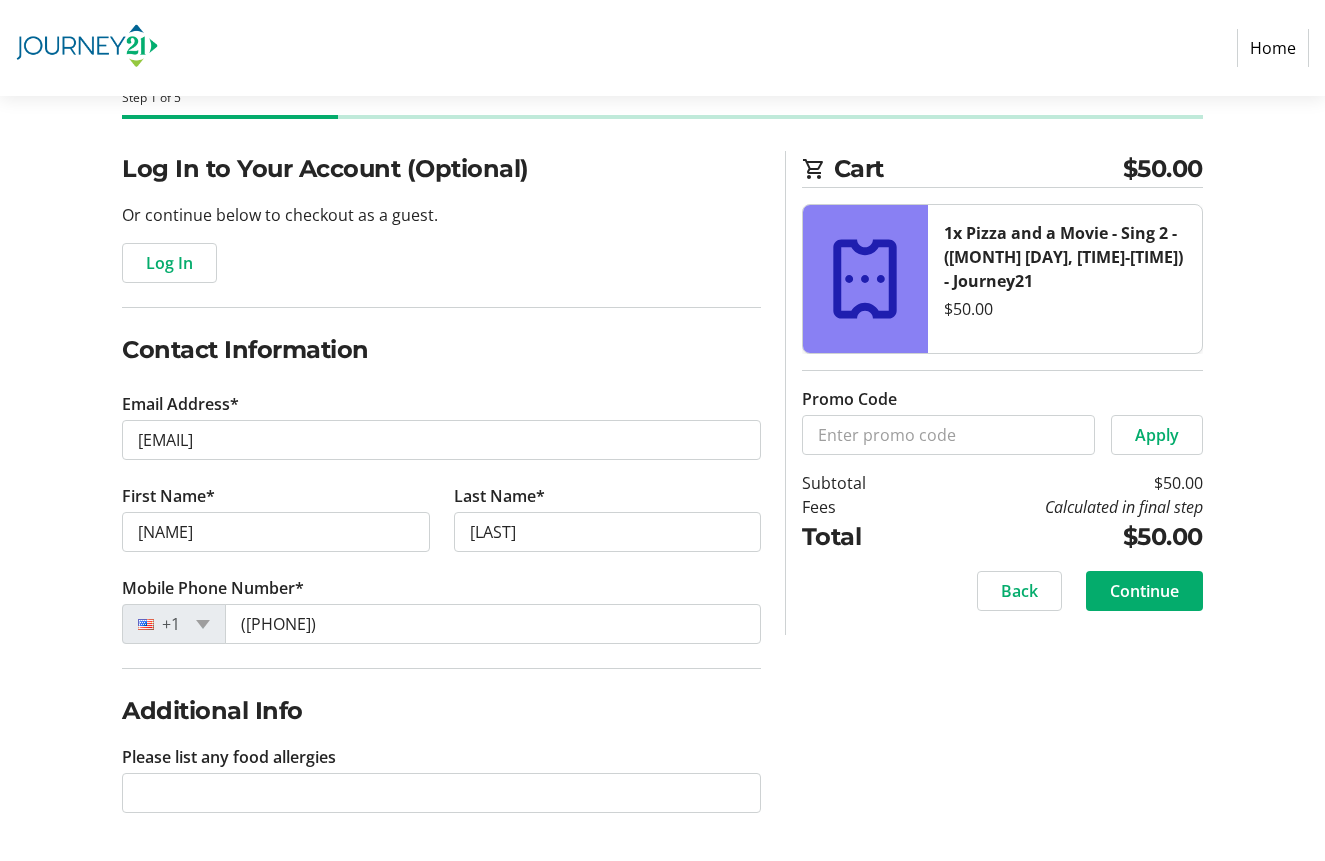 click on "Additional Info  Please list any food allergies" at bounding box center (441, 752) 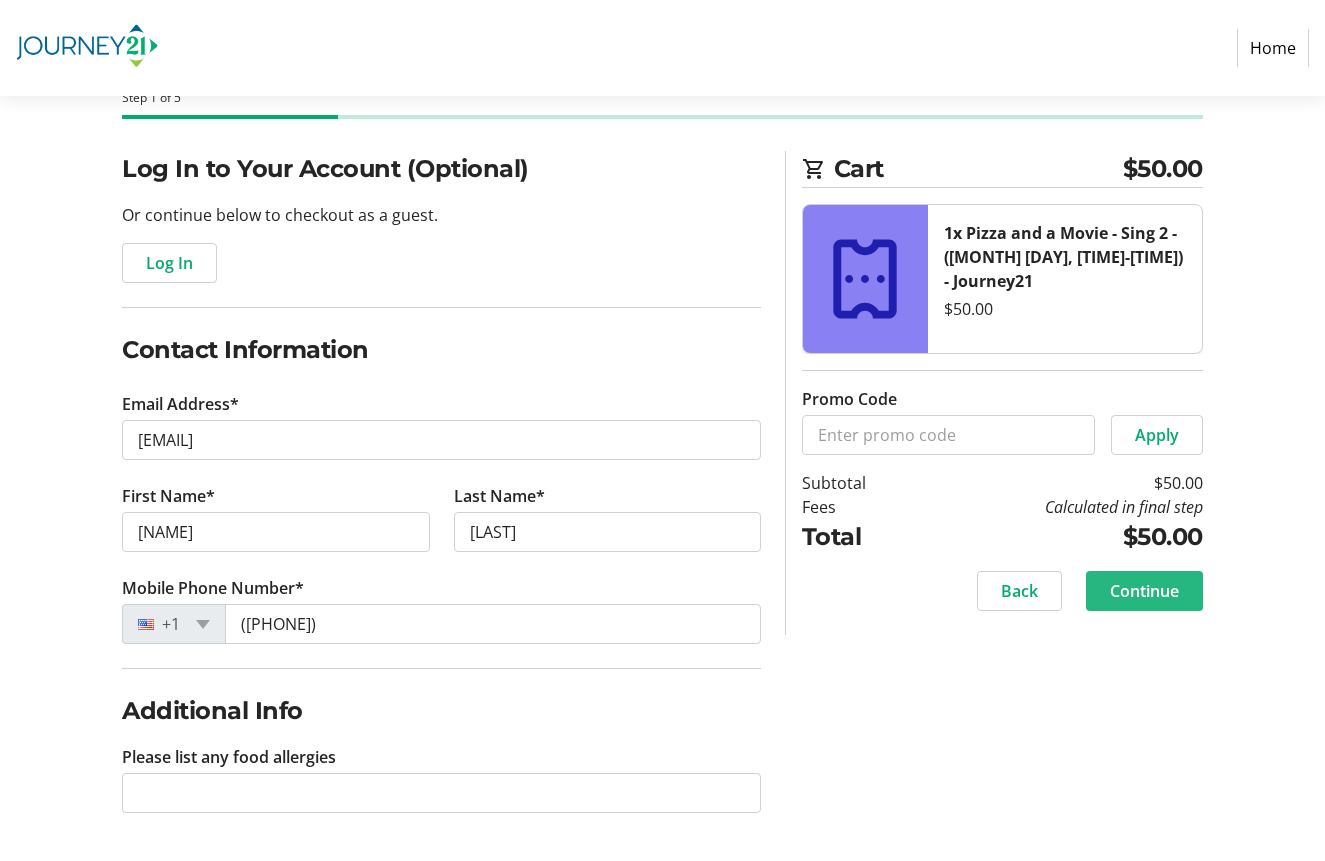 click at bounding box center [1144, 591] 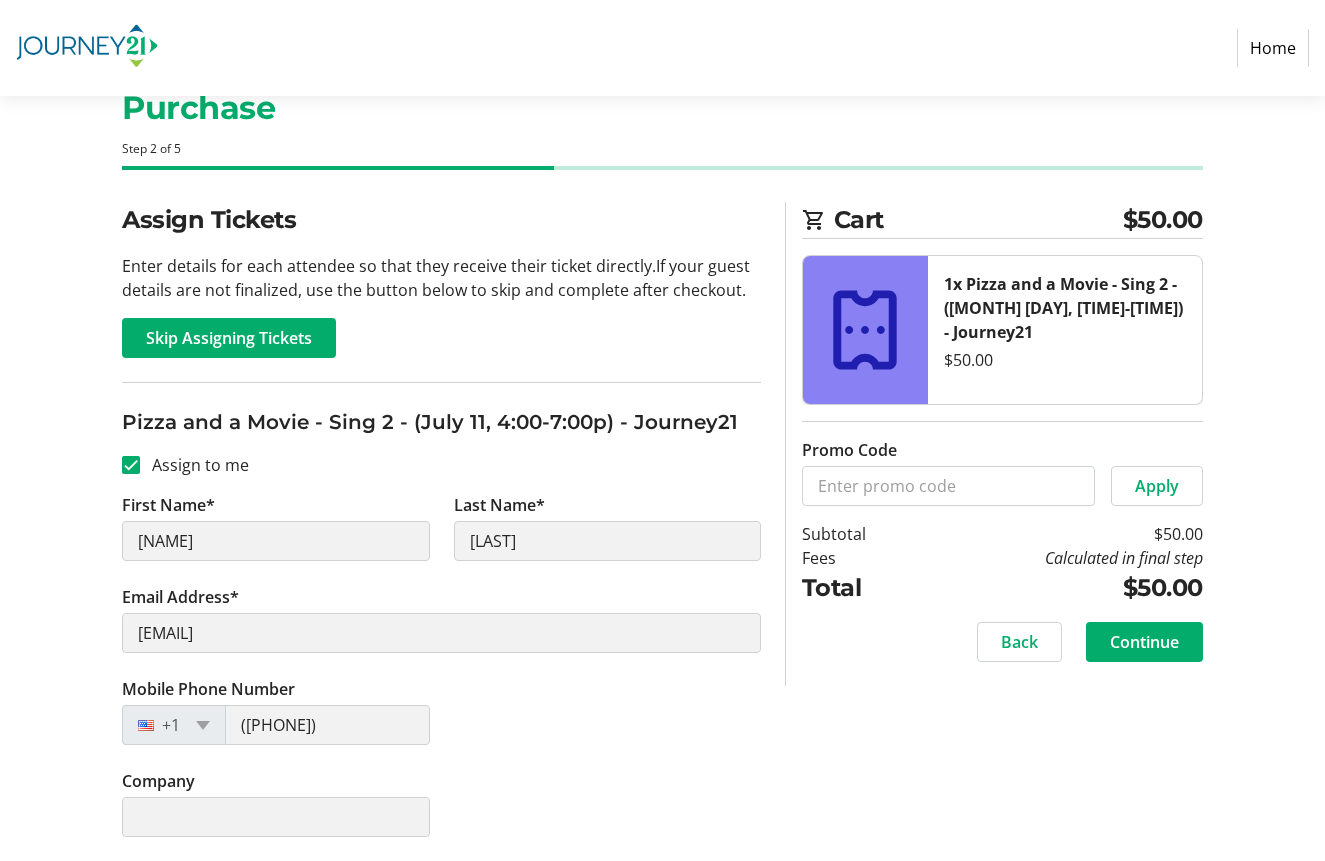 scroll, scrollTop: 60, scrollLeft: 0, axis: vertical 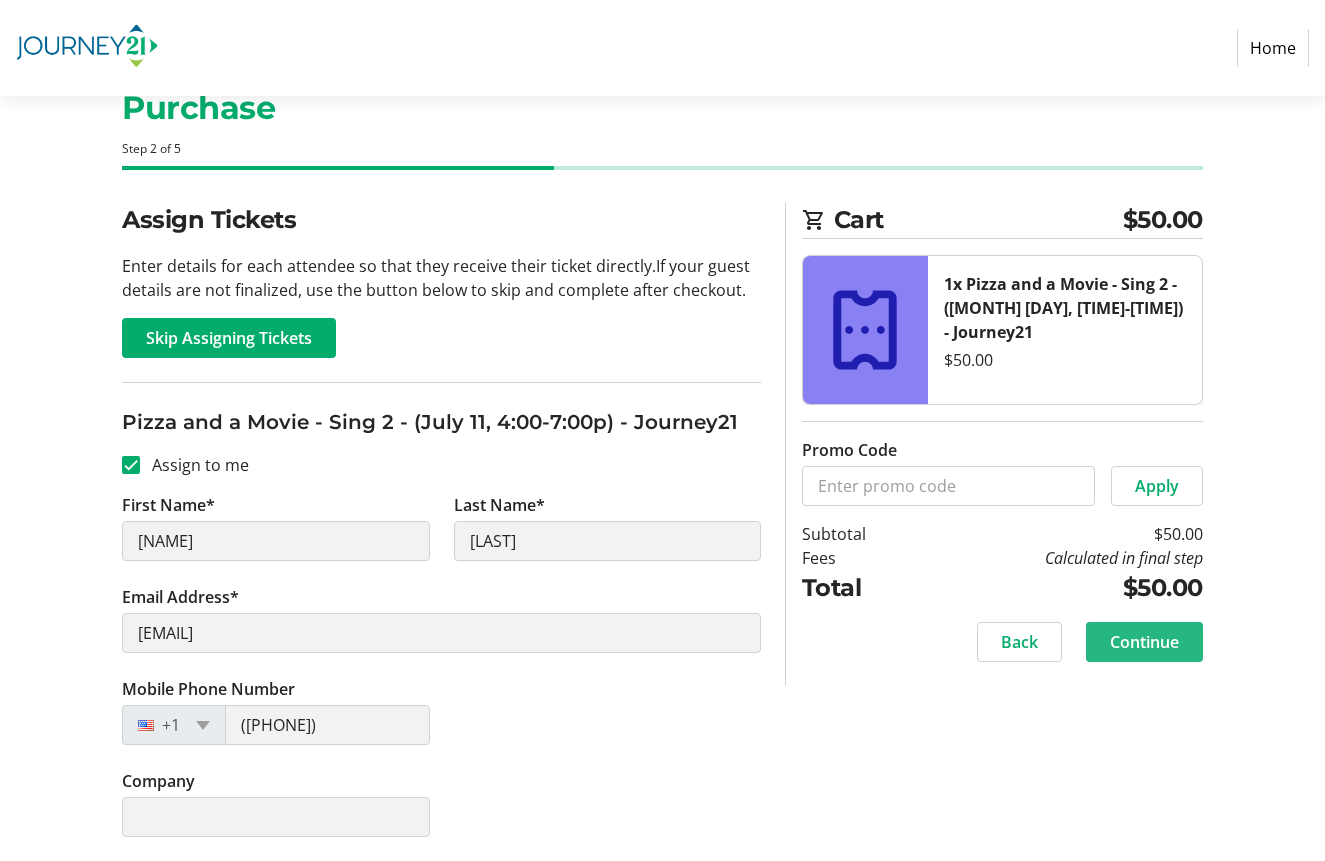 click on "Continue" at bounding box center (1144, 642) 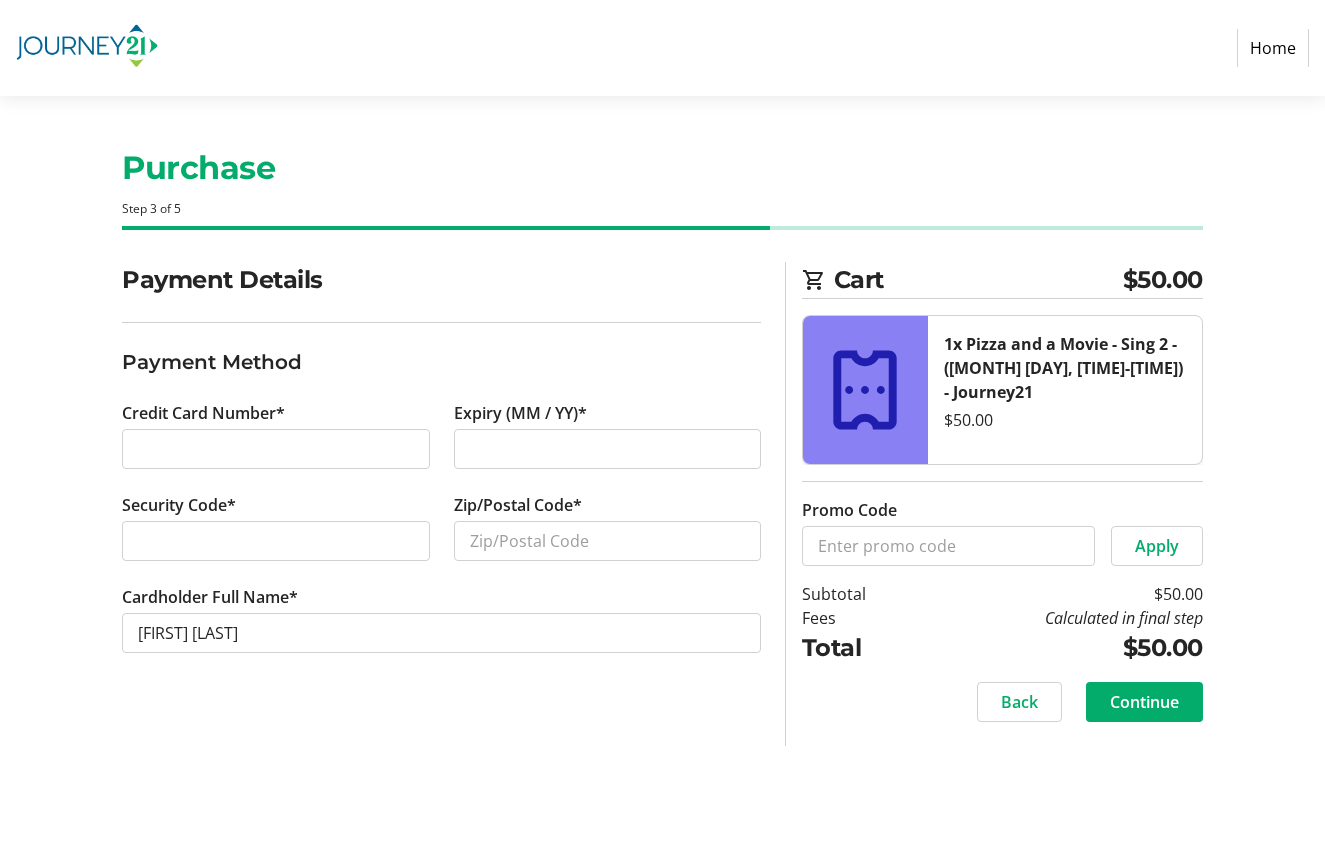 scroll, scrollTop: 0, scrollLeft: 0, axis: both 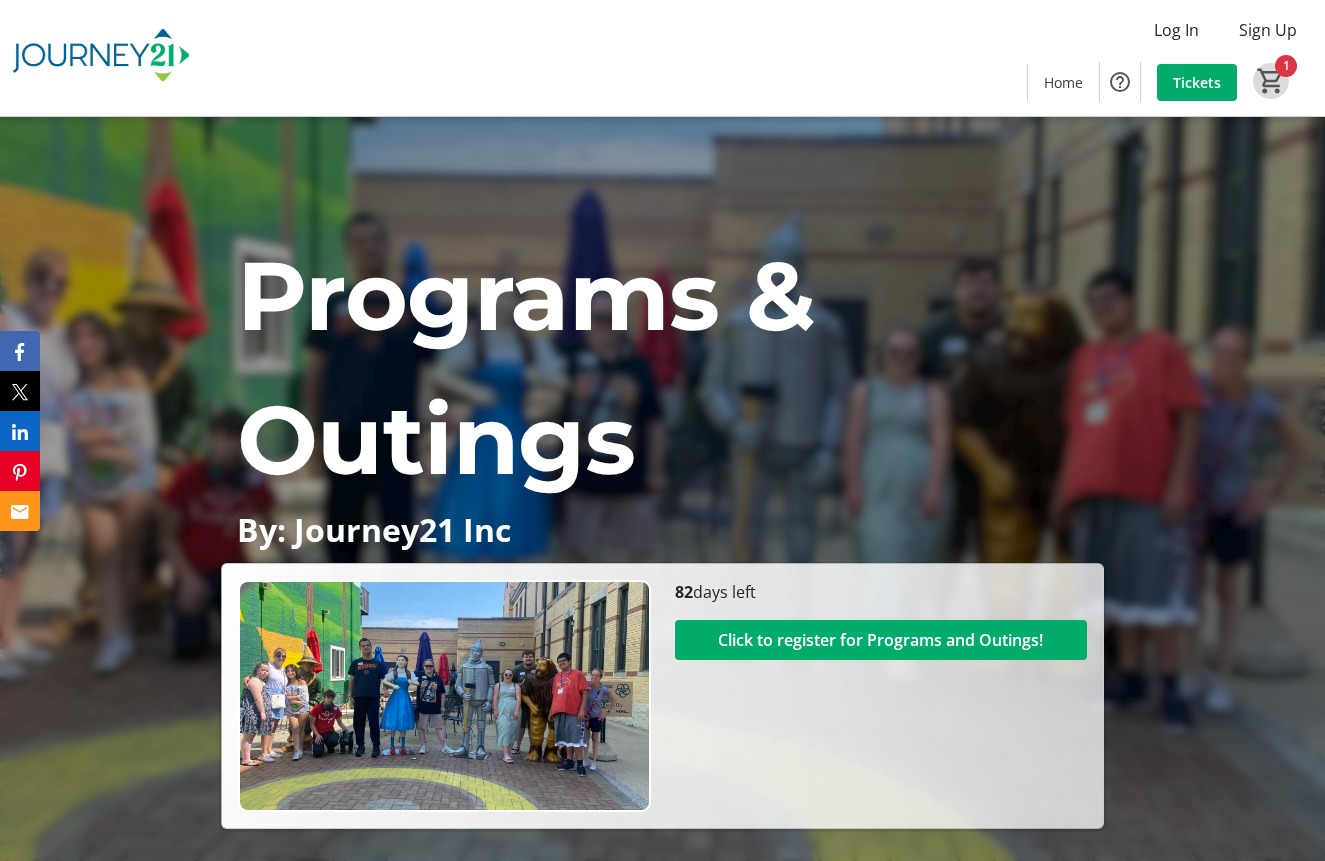 click at bounding box center [1271, 81] 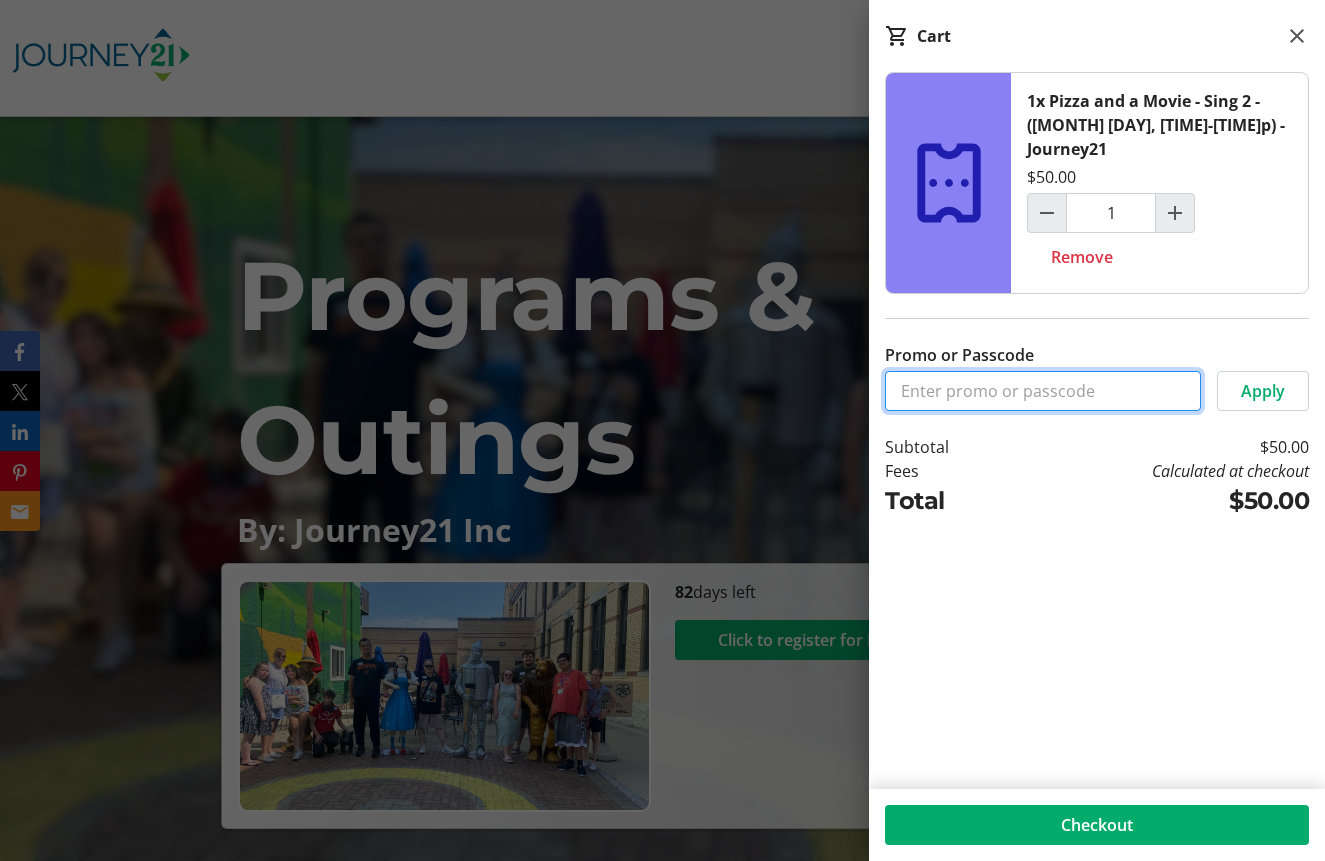 click on "Promo or Passcode" at bounding box center [1043, 391] 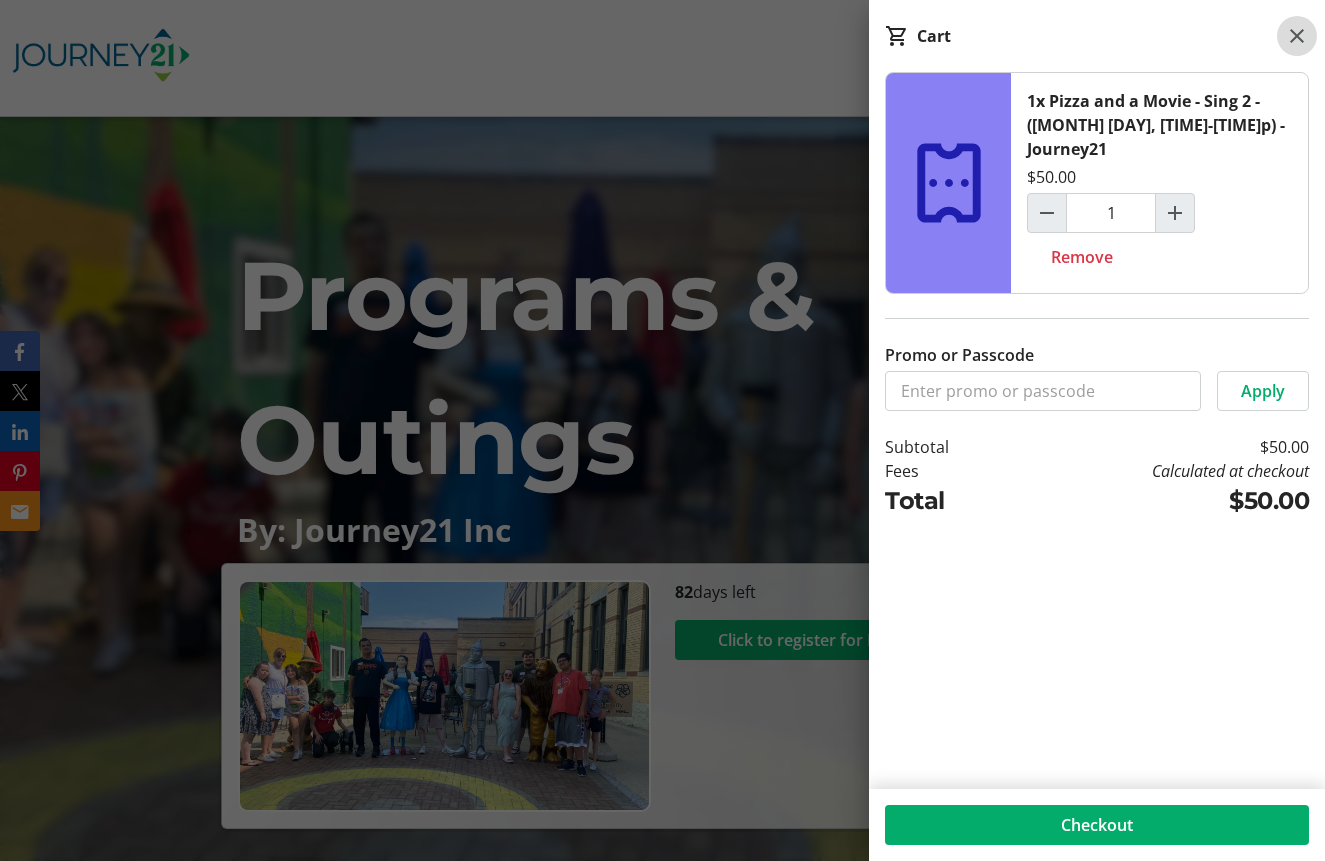 click at bounding box center [1297, 36] 